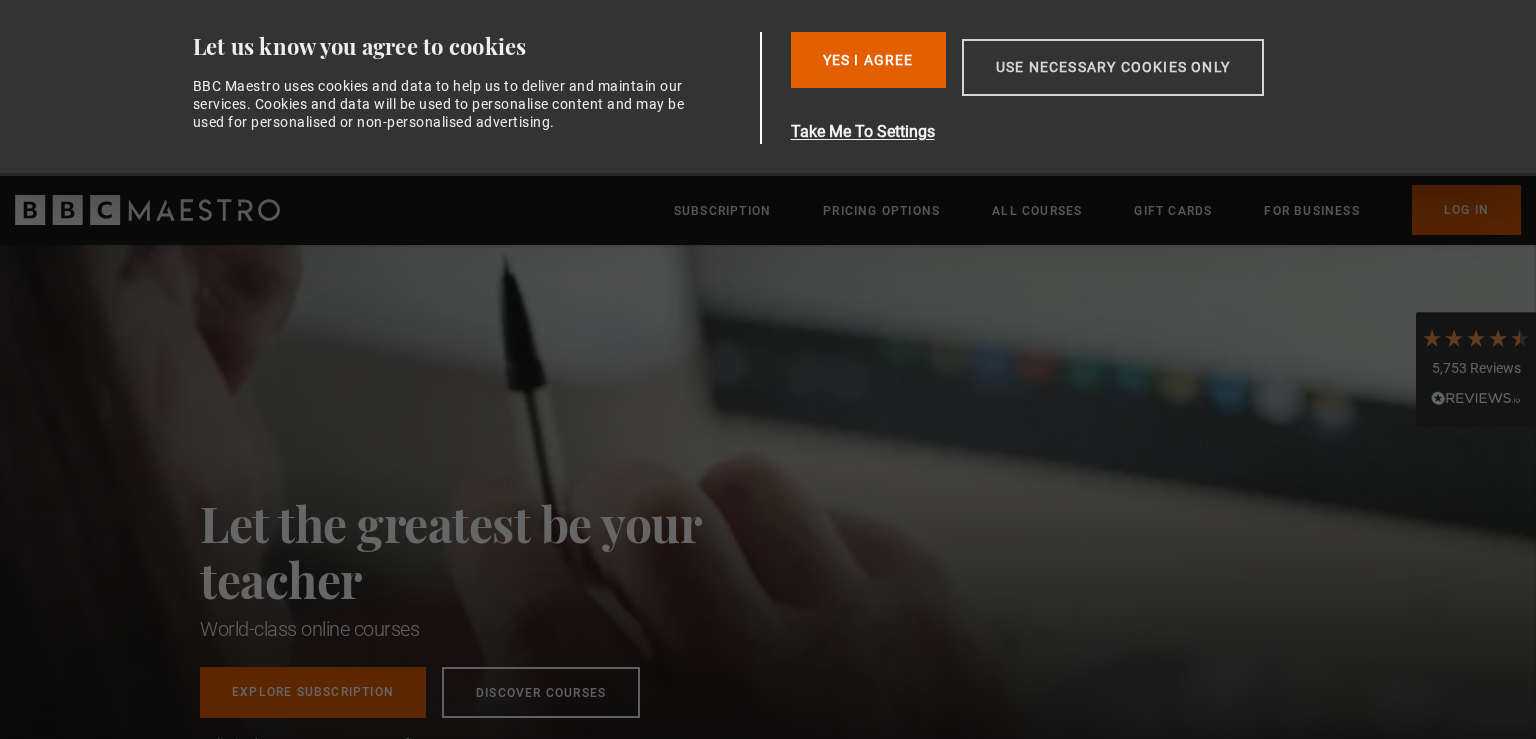 scroll, scrollTop: 0, scrollLeft: 0, axis: both 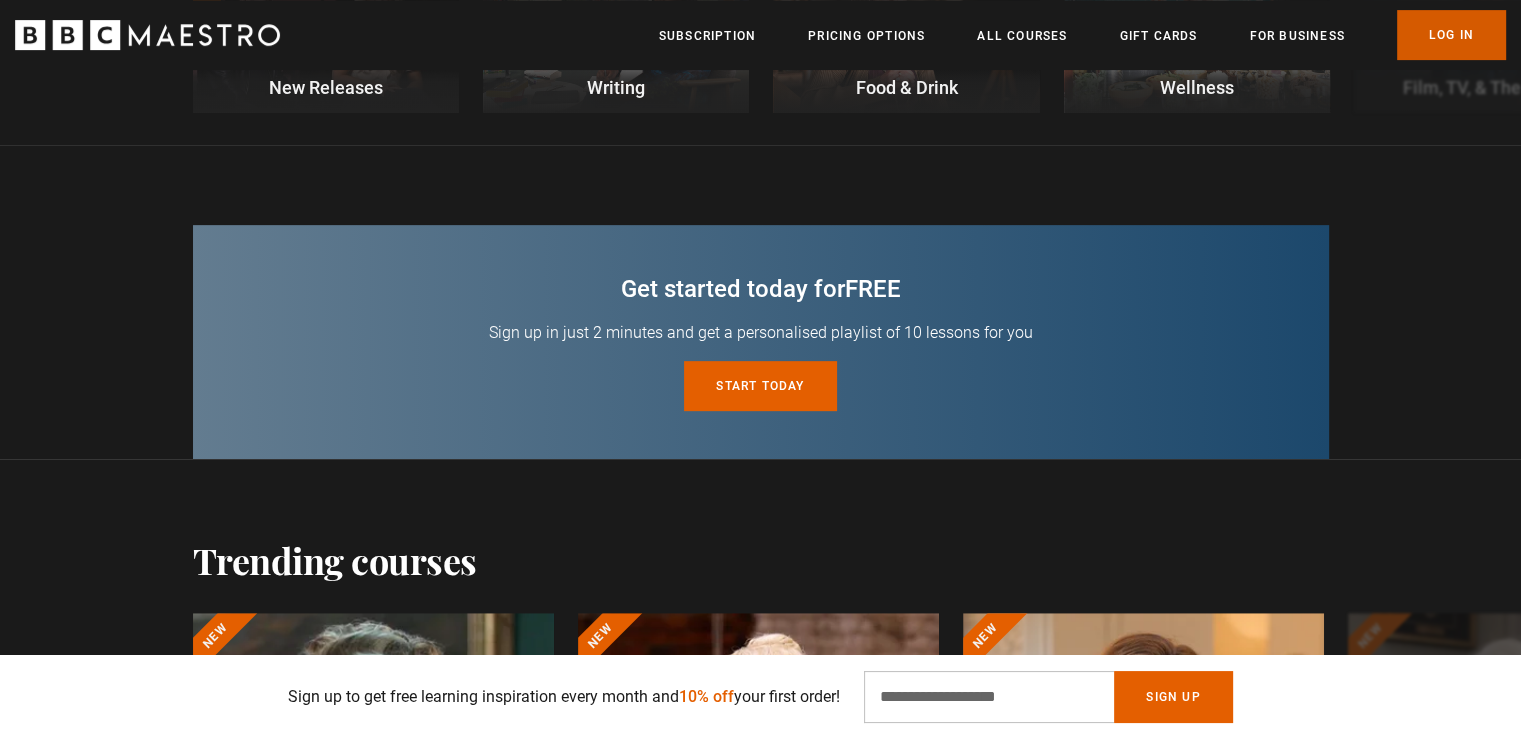 click on "Log In" at bounding box center (1451, 35) 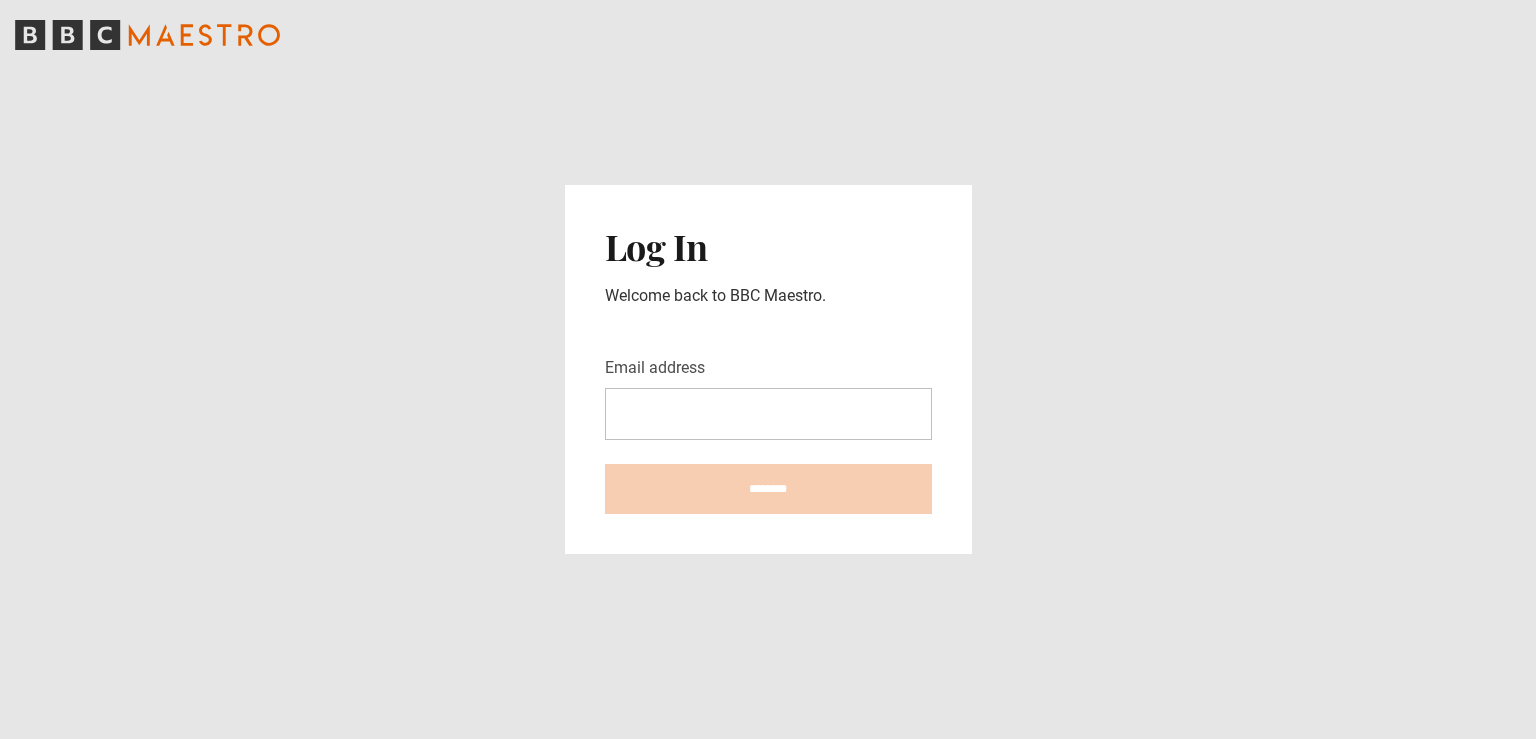 scroll, scrollTop: 0, scrollLeft: 0, axis: both 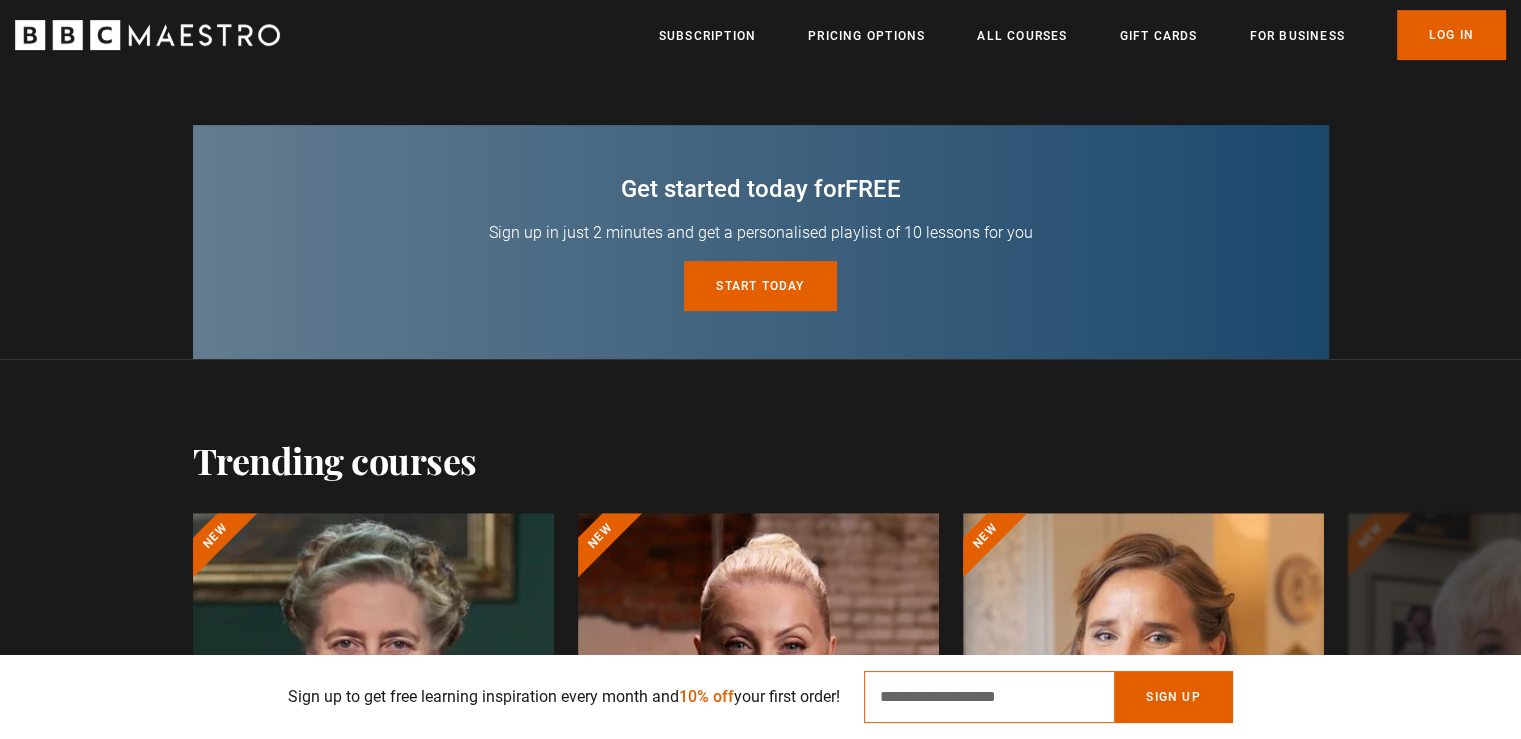 click on "Email Address" at bounding box center (989, 697) 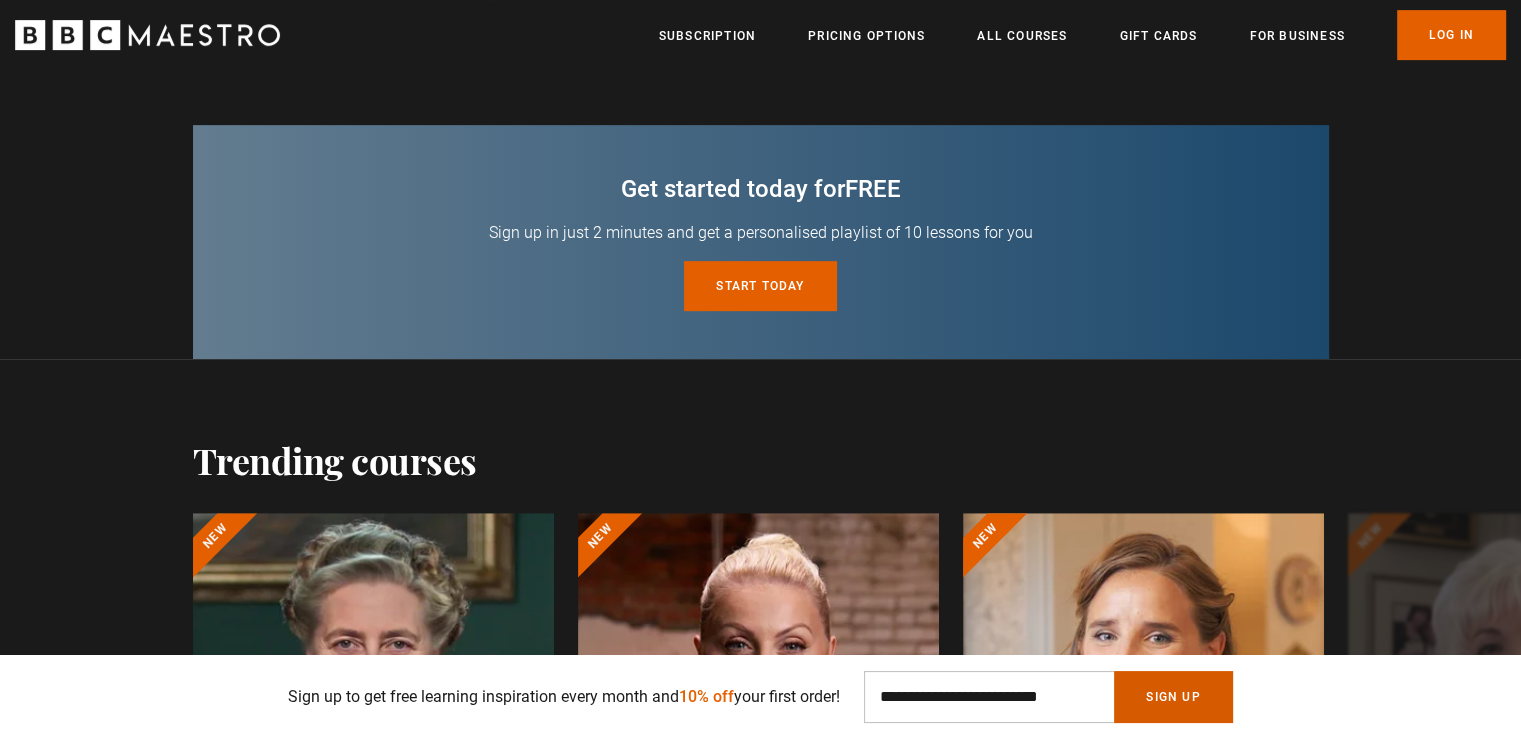 click on "Sign Up" at bounding box center (1173, 697) 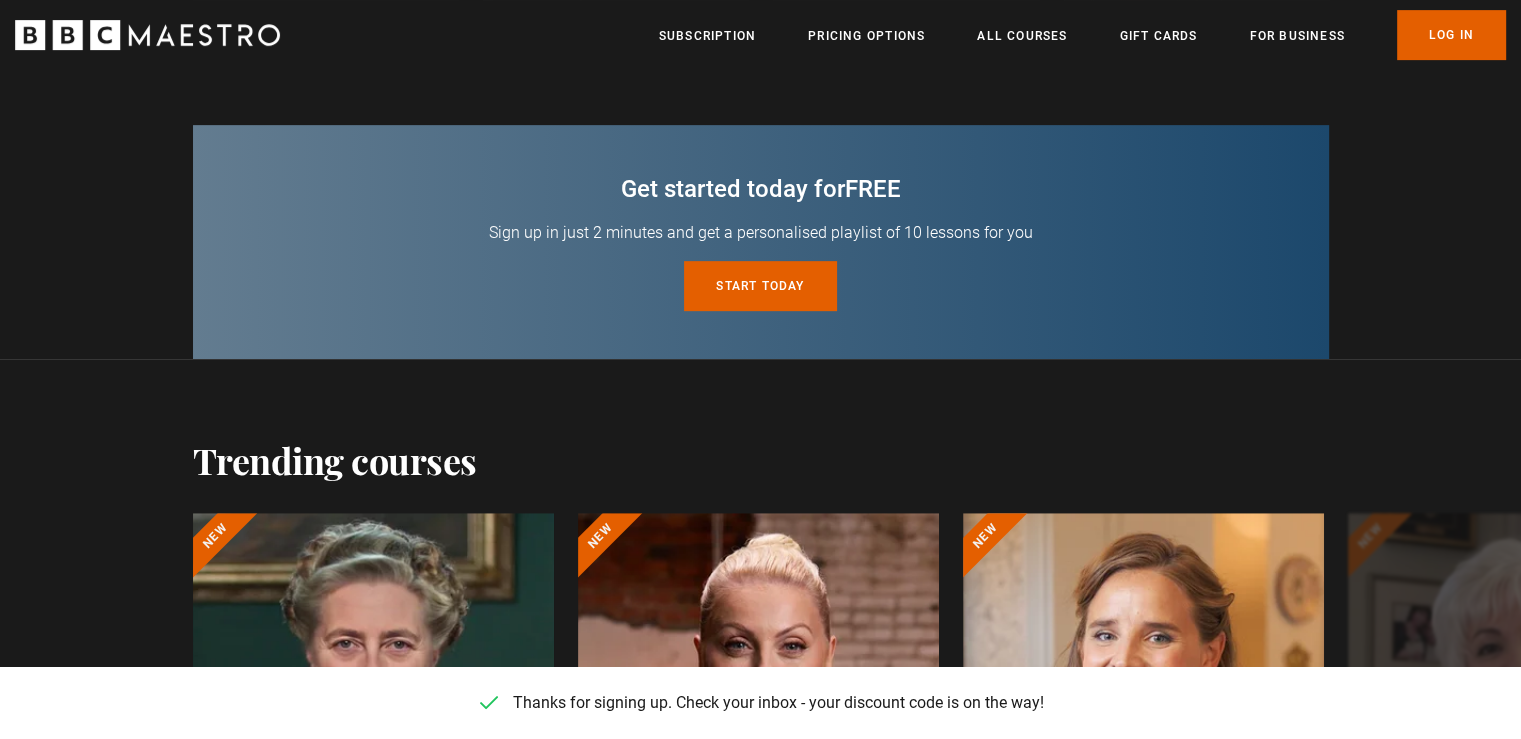 scroll, scrollTop: 0, scrollLeft: 785, axis: horizontal 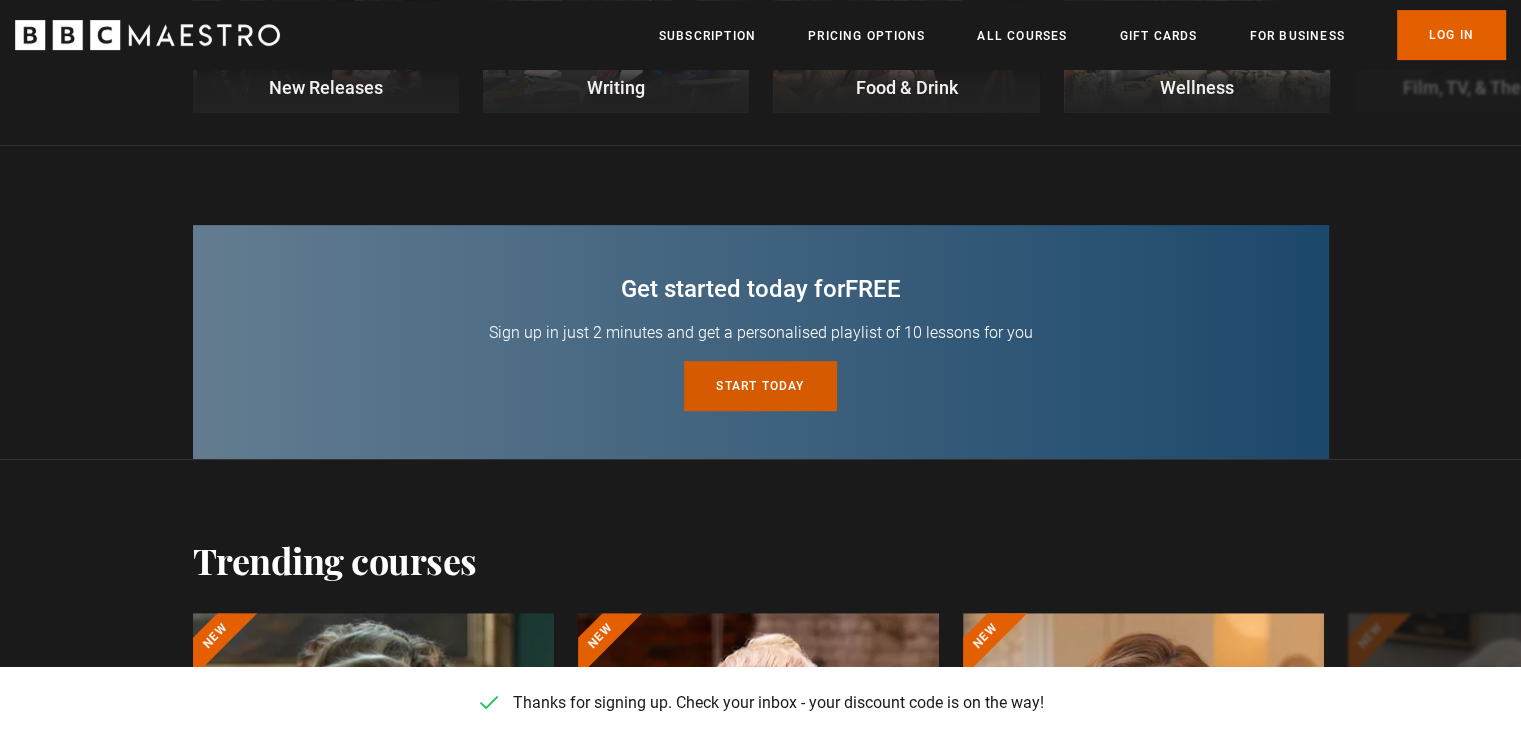 click on "Start today  for free" at bounding box center (760, 386) 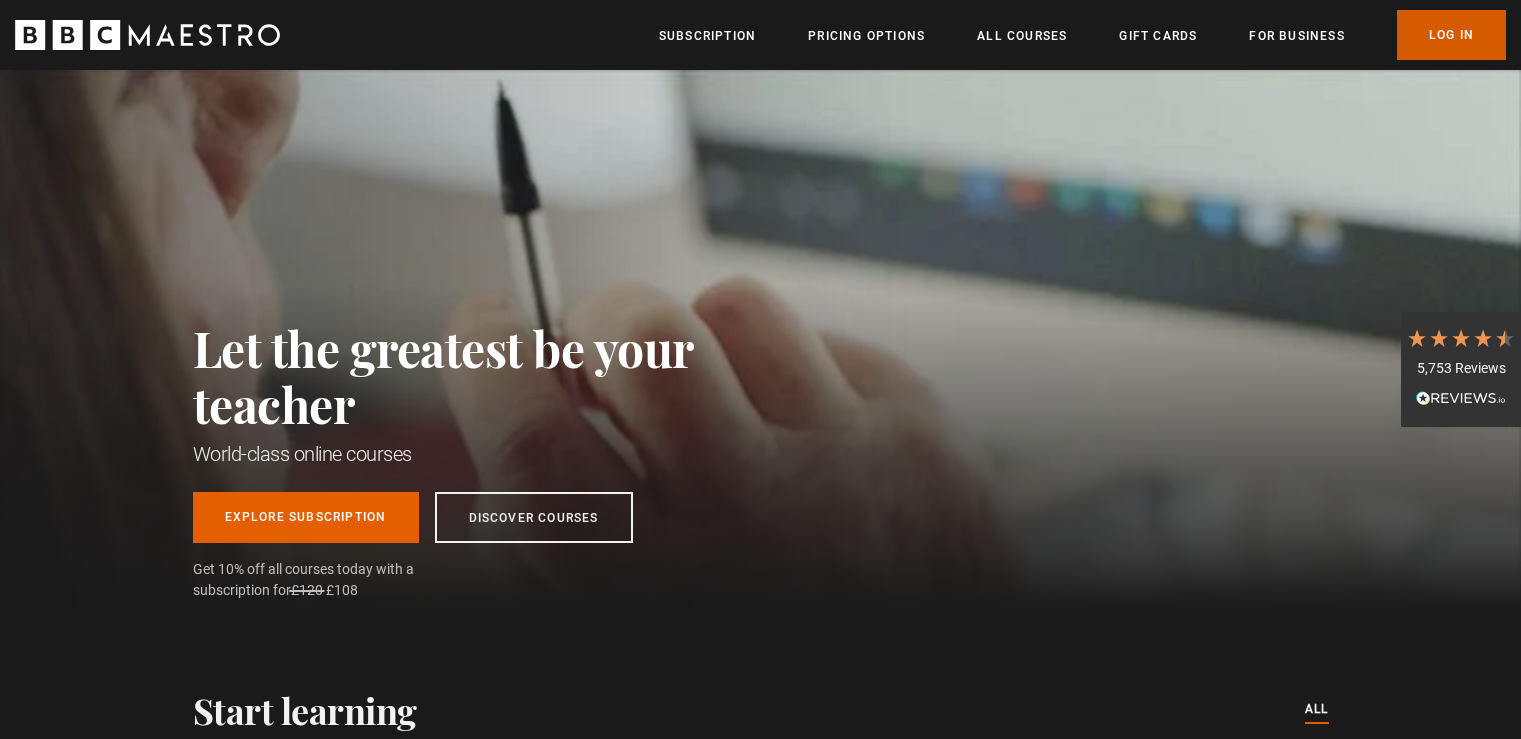 scroll, scrollTop: 0, scrollLeft: 0, axis: both 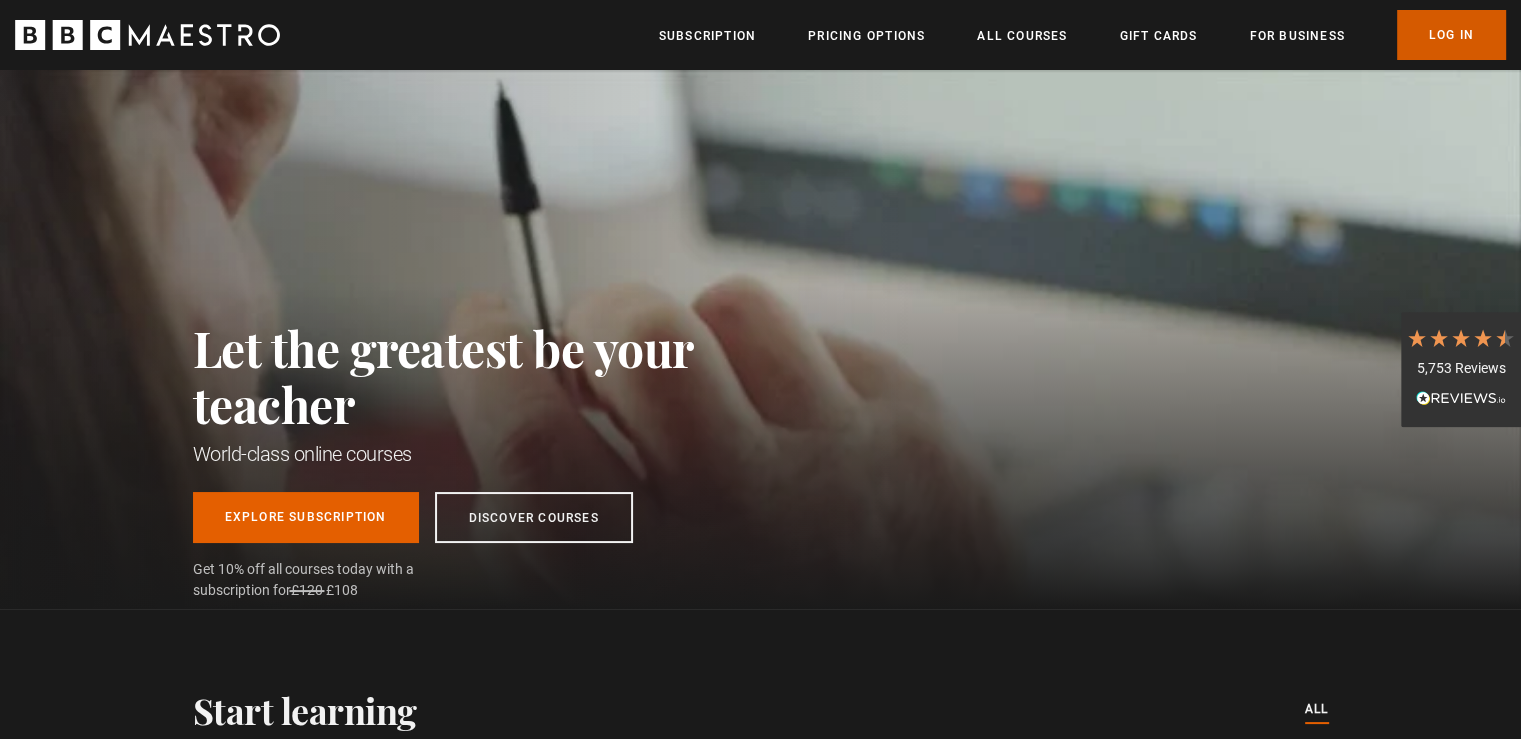 click on "Log In" at bounding box center [1451, 35] 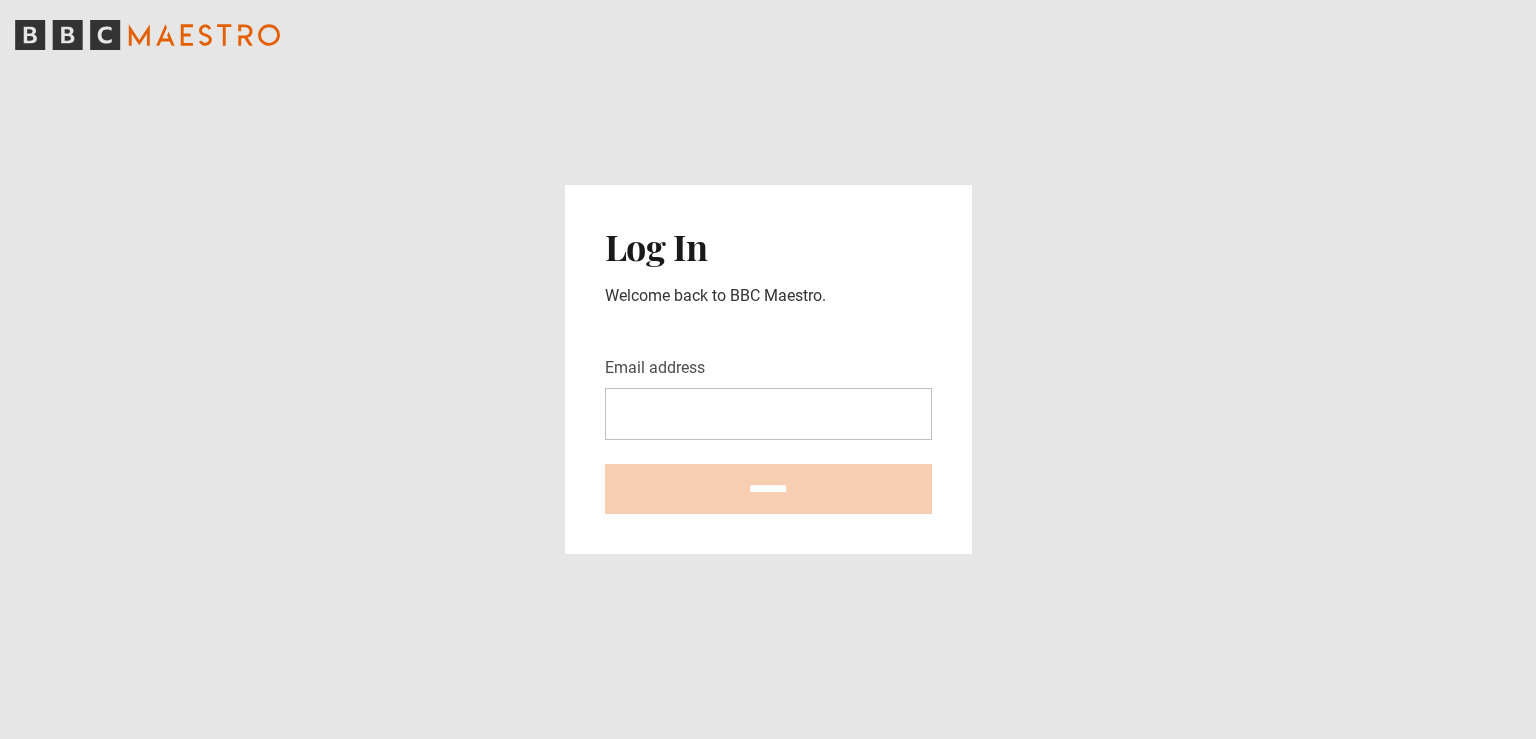 scroll, scrollTop: 0, scrollLeft: 0, axis: both 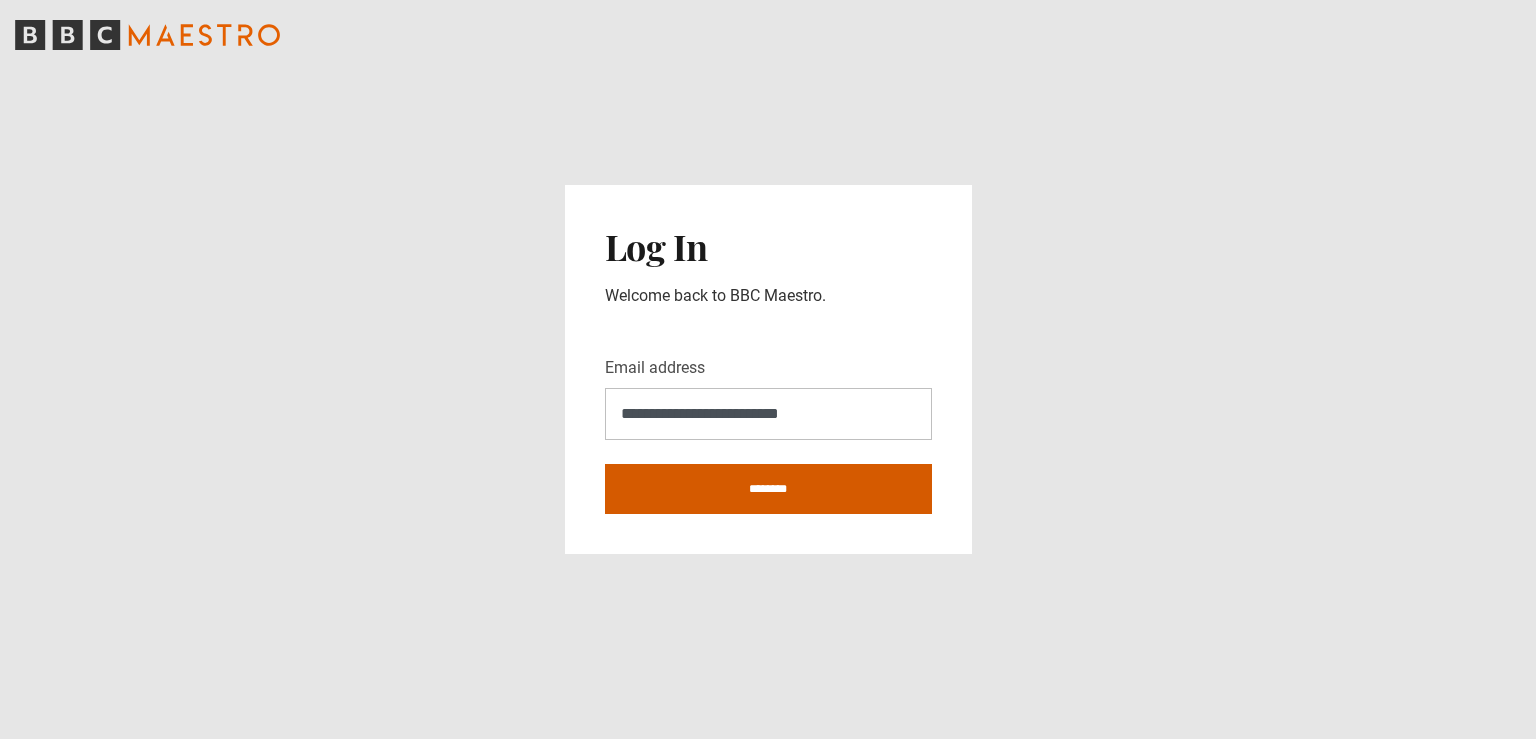 type on "**********" 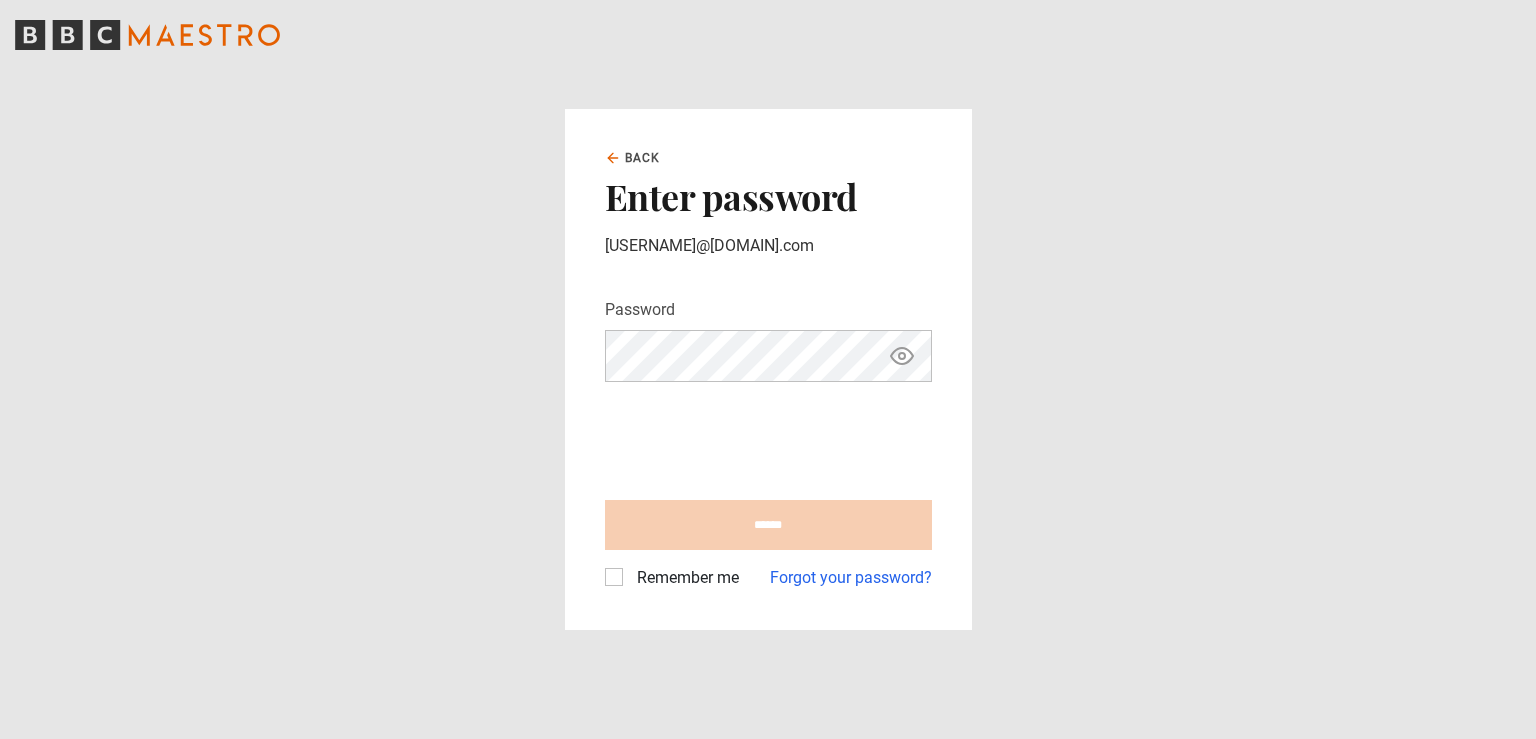 scroll, scrollTop: 0, scrollLeft: 0, axis: both 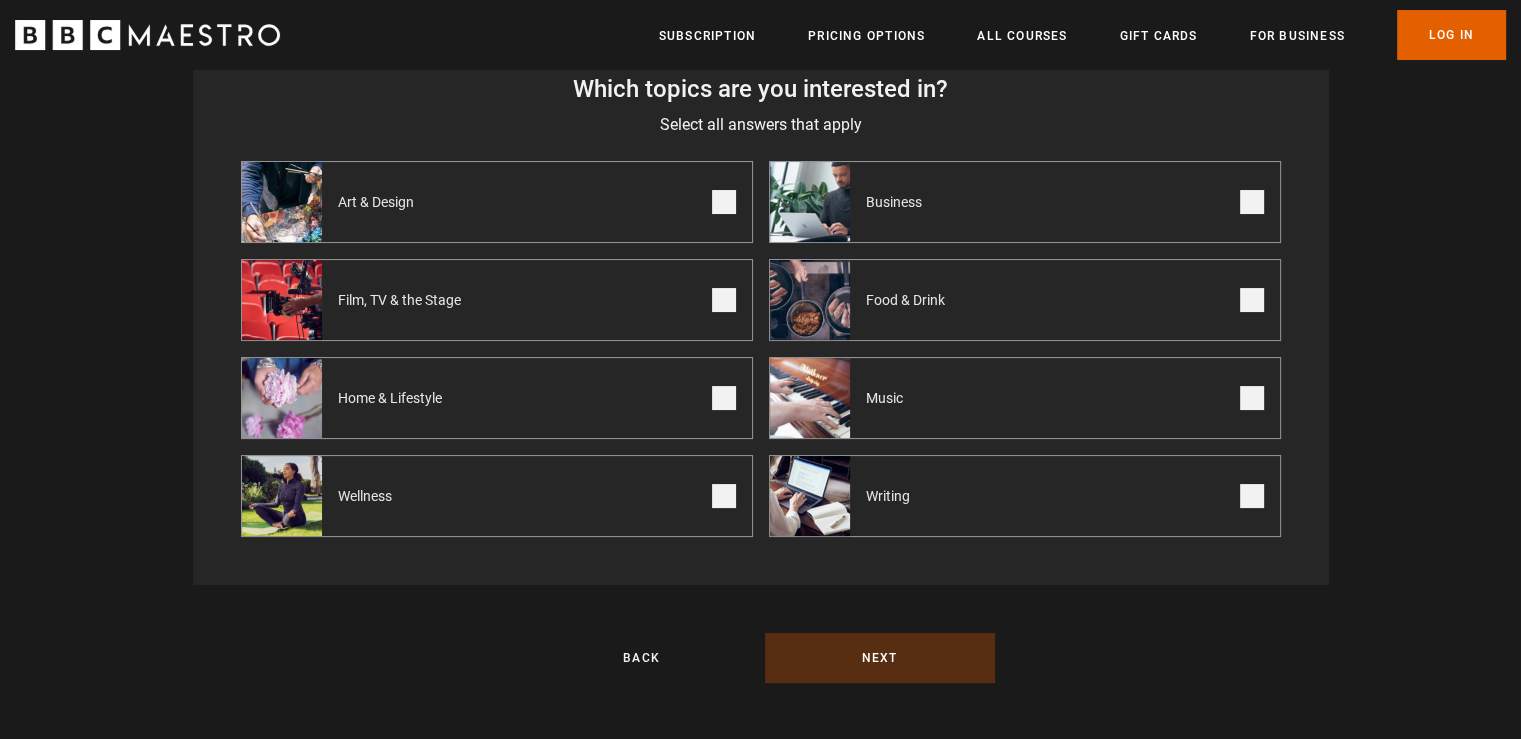 click at bounding box center (1252, 398) 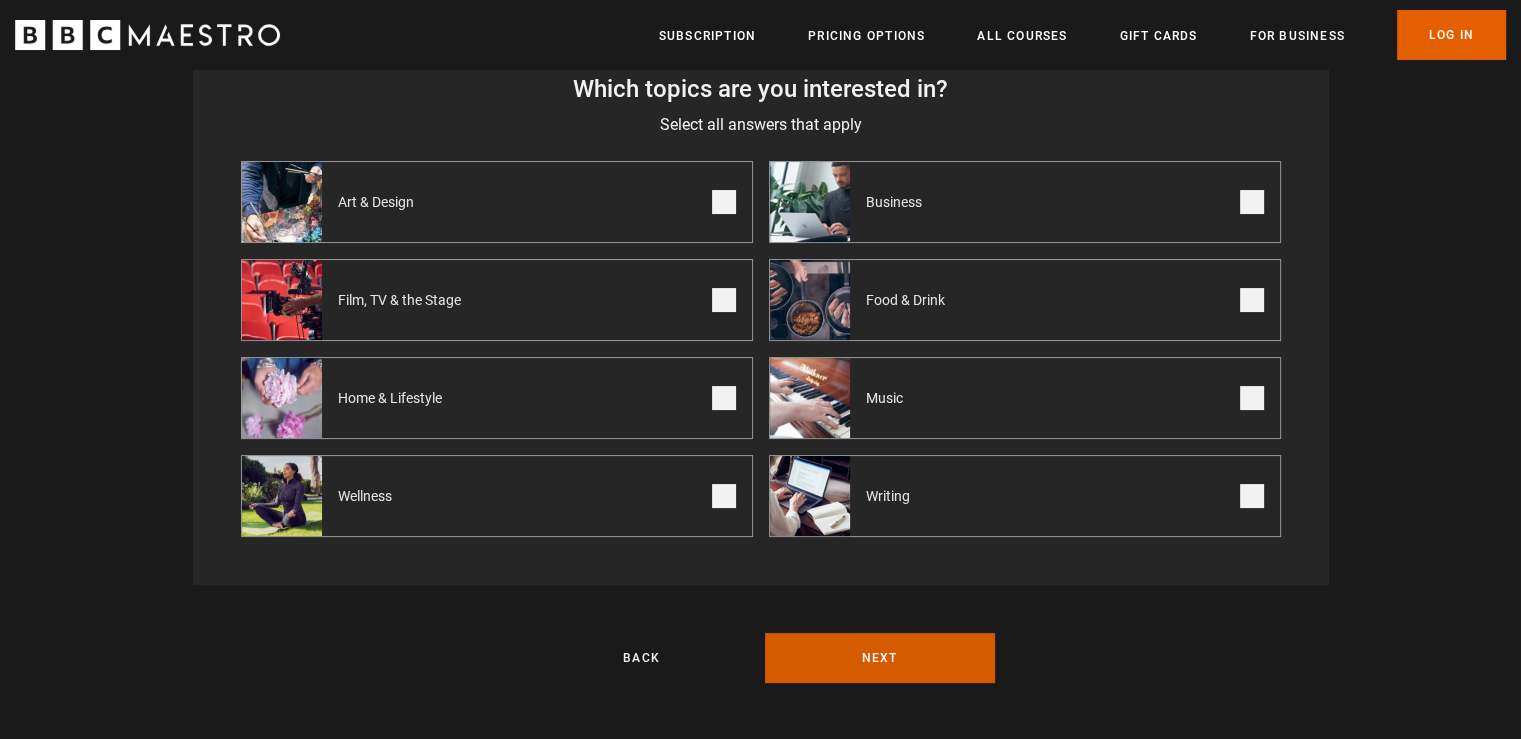 click on "Next" at bounding box center (880, 658) 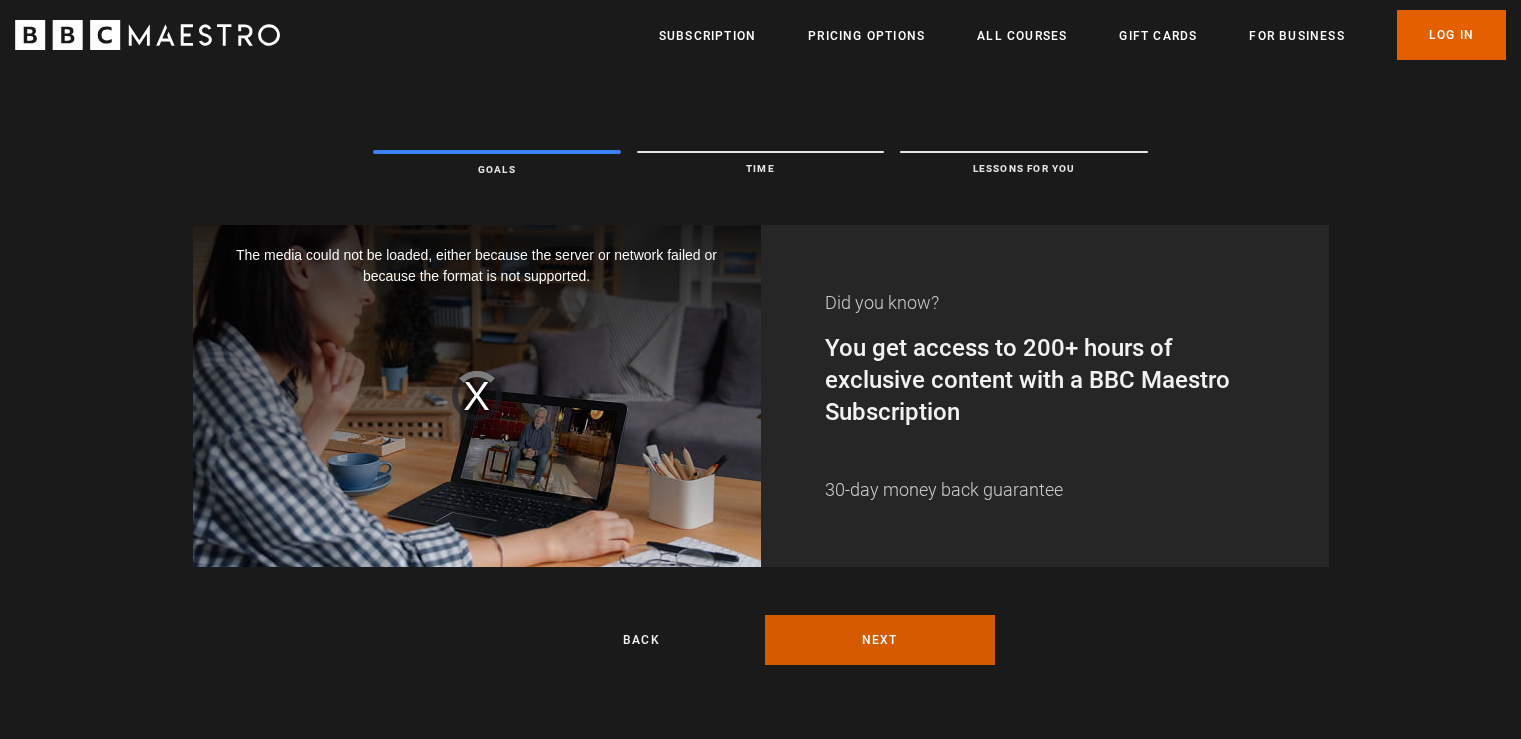 scroll, scrollTop: 0, scrollLeft: 0, axis: both 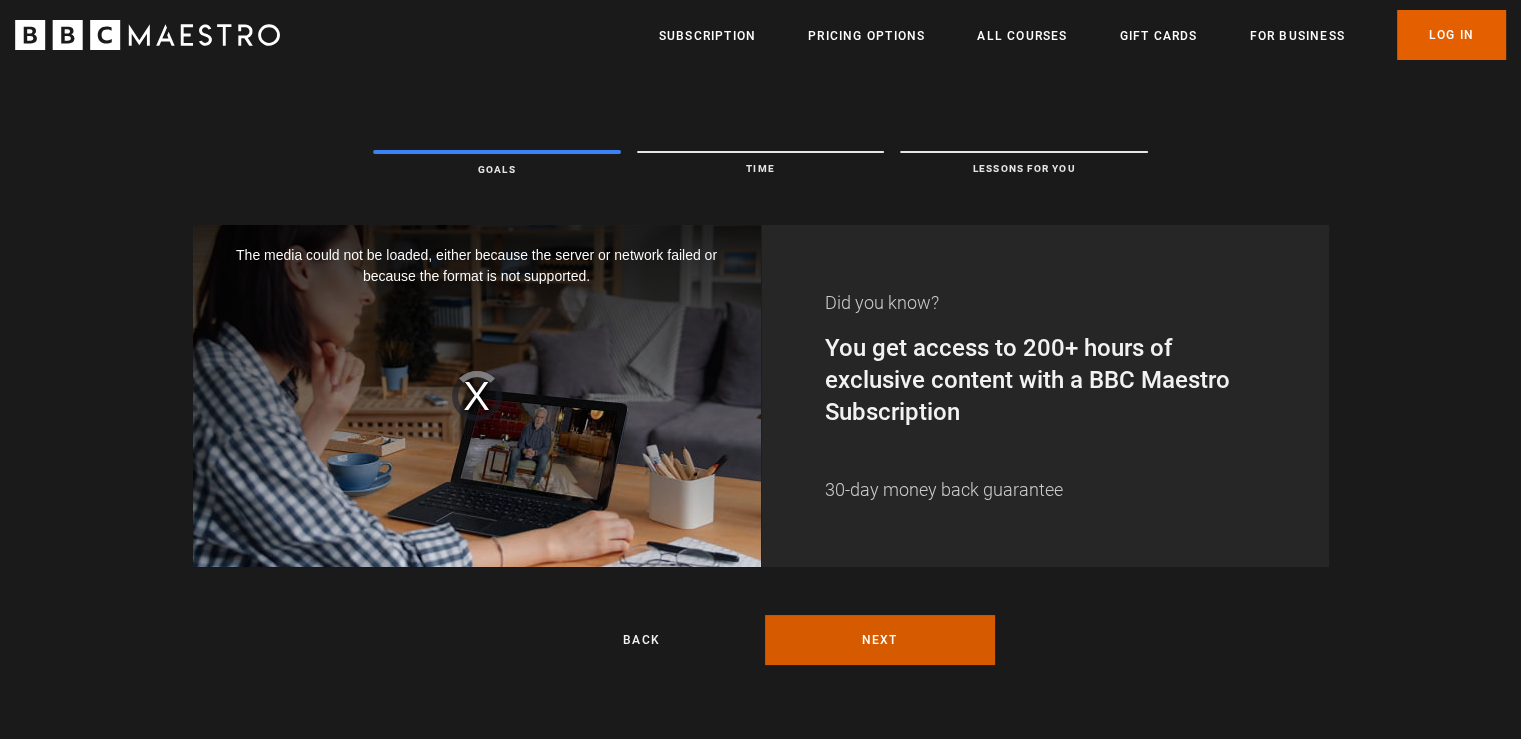 click on "Next" at bounding box center (880, 640) 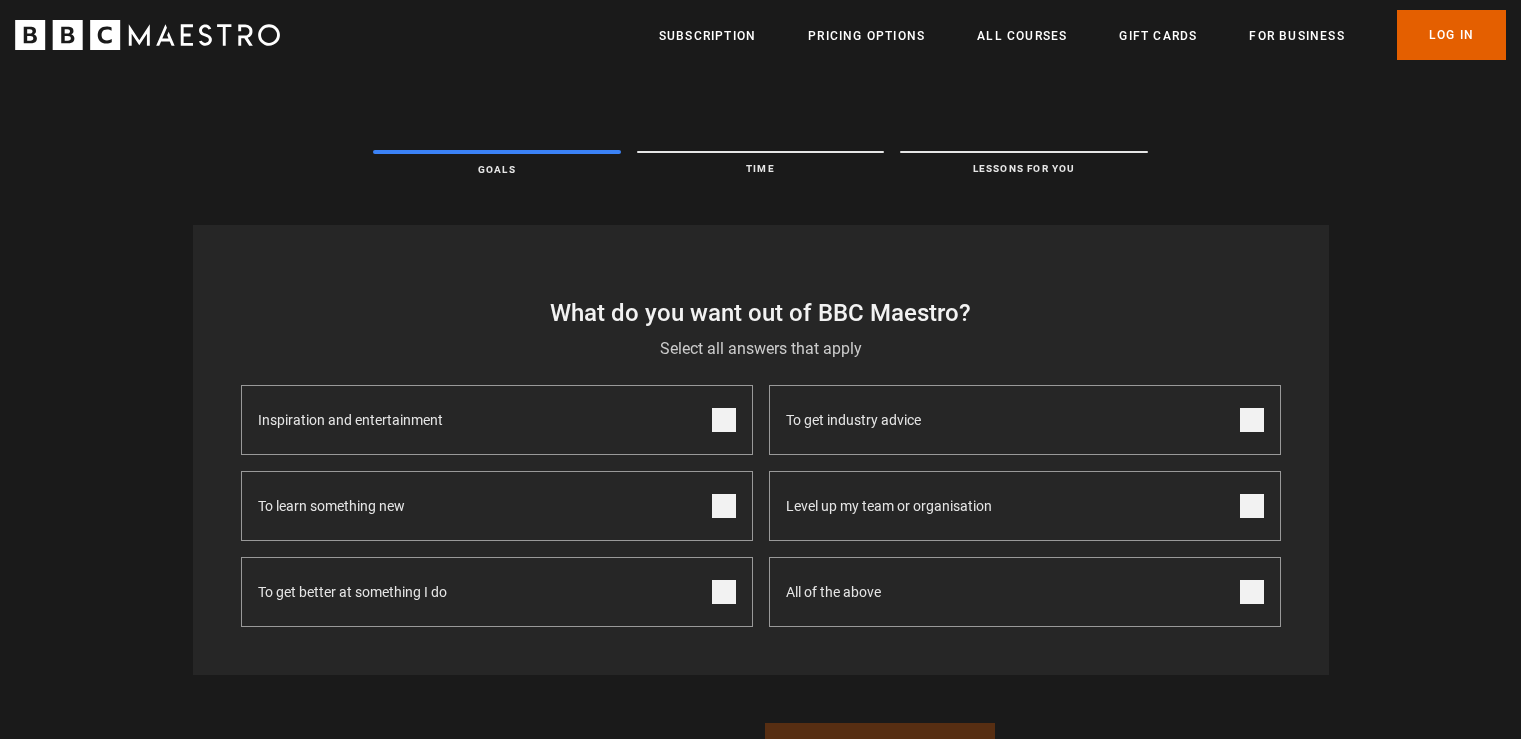 scroll, scrollTop: 0, scrollLeft: 0, axis: both 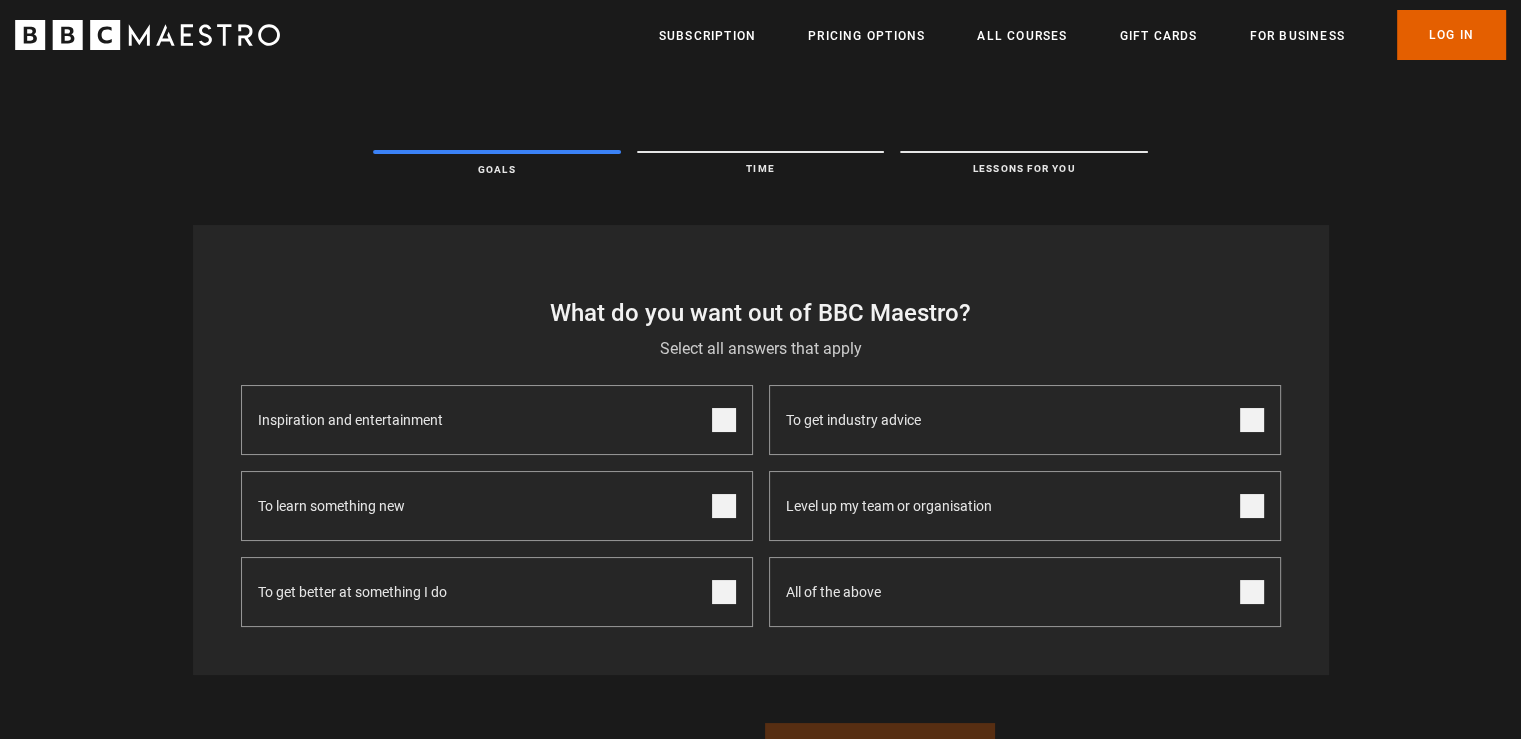 click at bounding box center (724, 420) 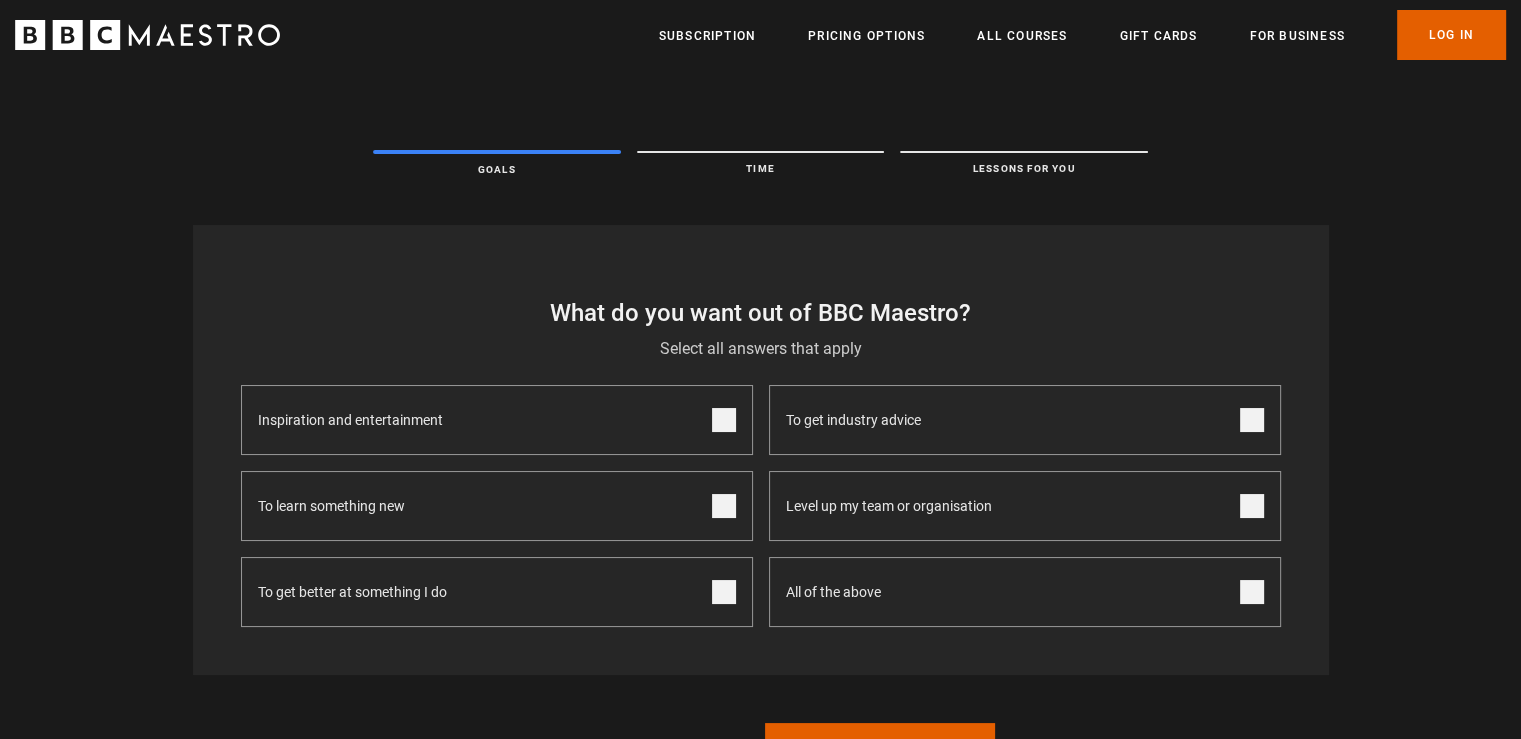 click at bounding box center (724, 506) 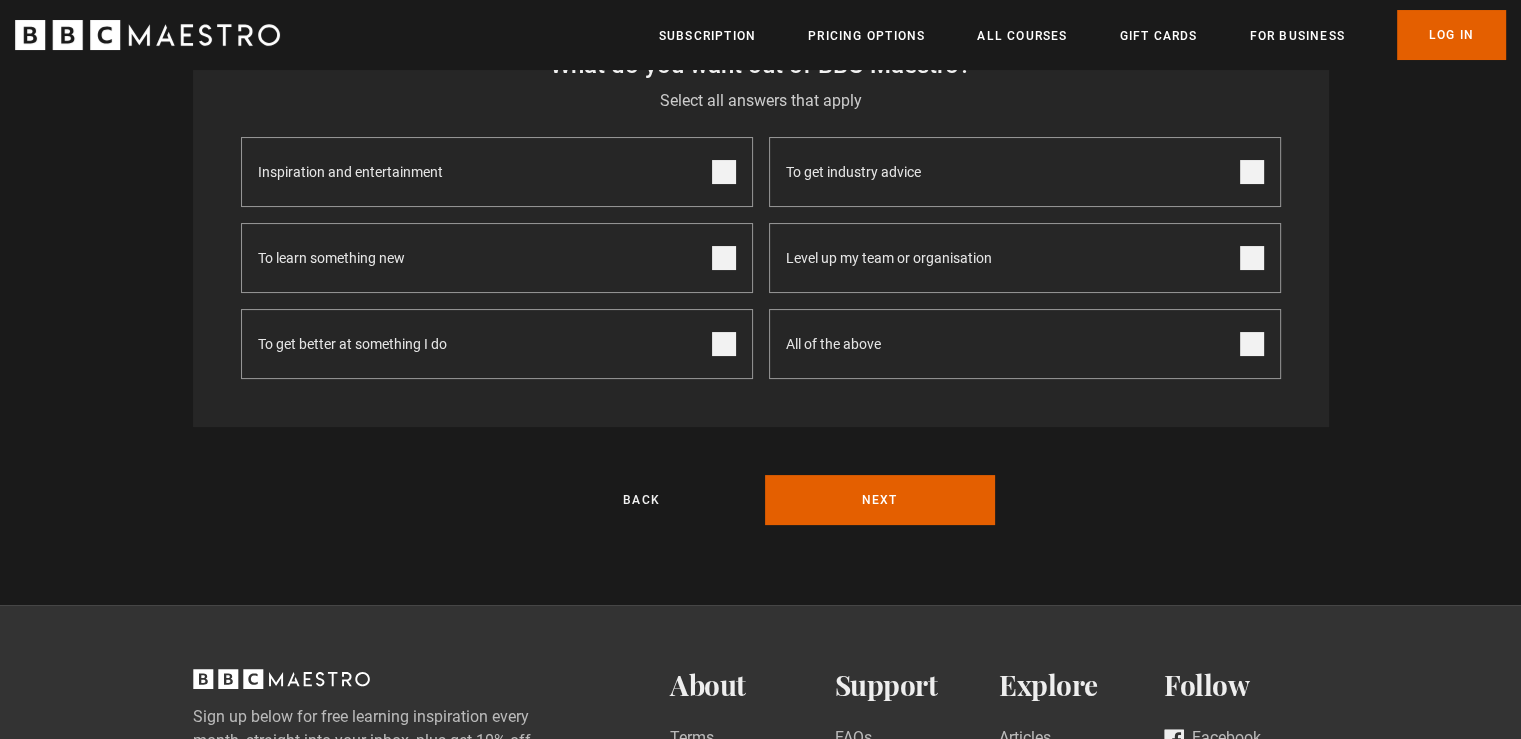 scroll, scrollTop: 300, scrollLeft: 0, axis: vertical 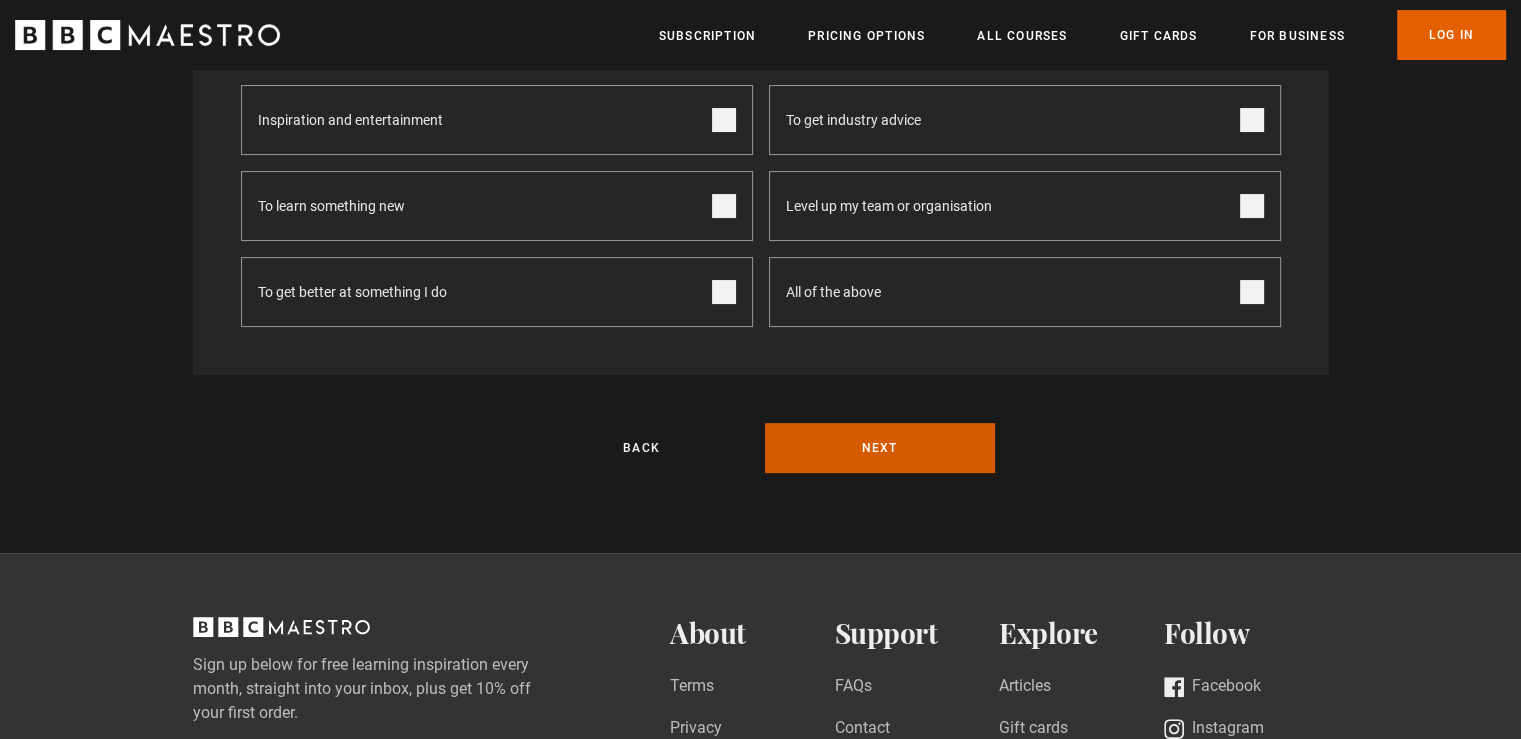 click on "Next" at bounding box center (880, 448) 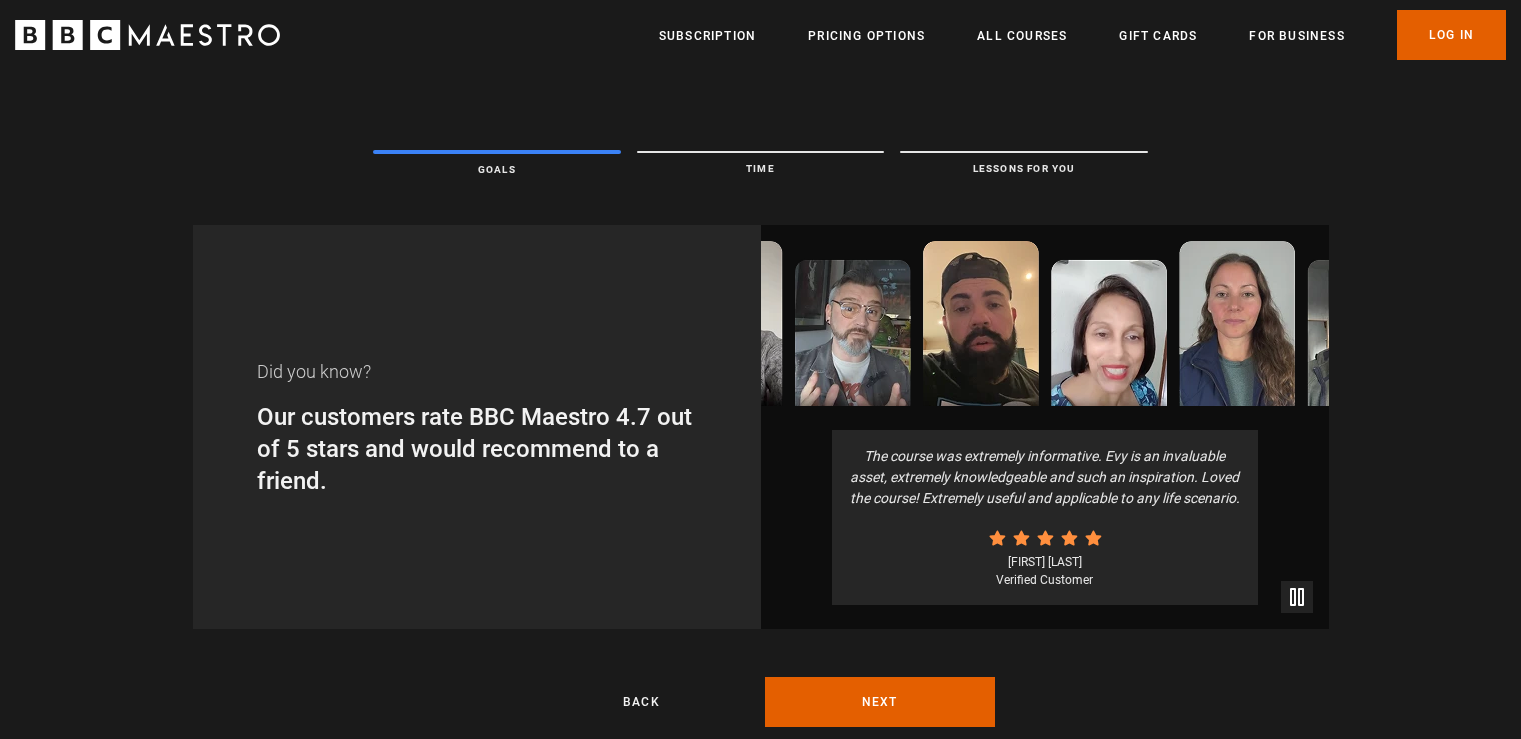 scroll, scrollTop: 0, scrollLeft: 0, axis: both 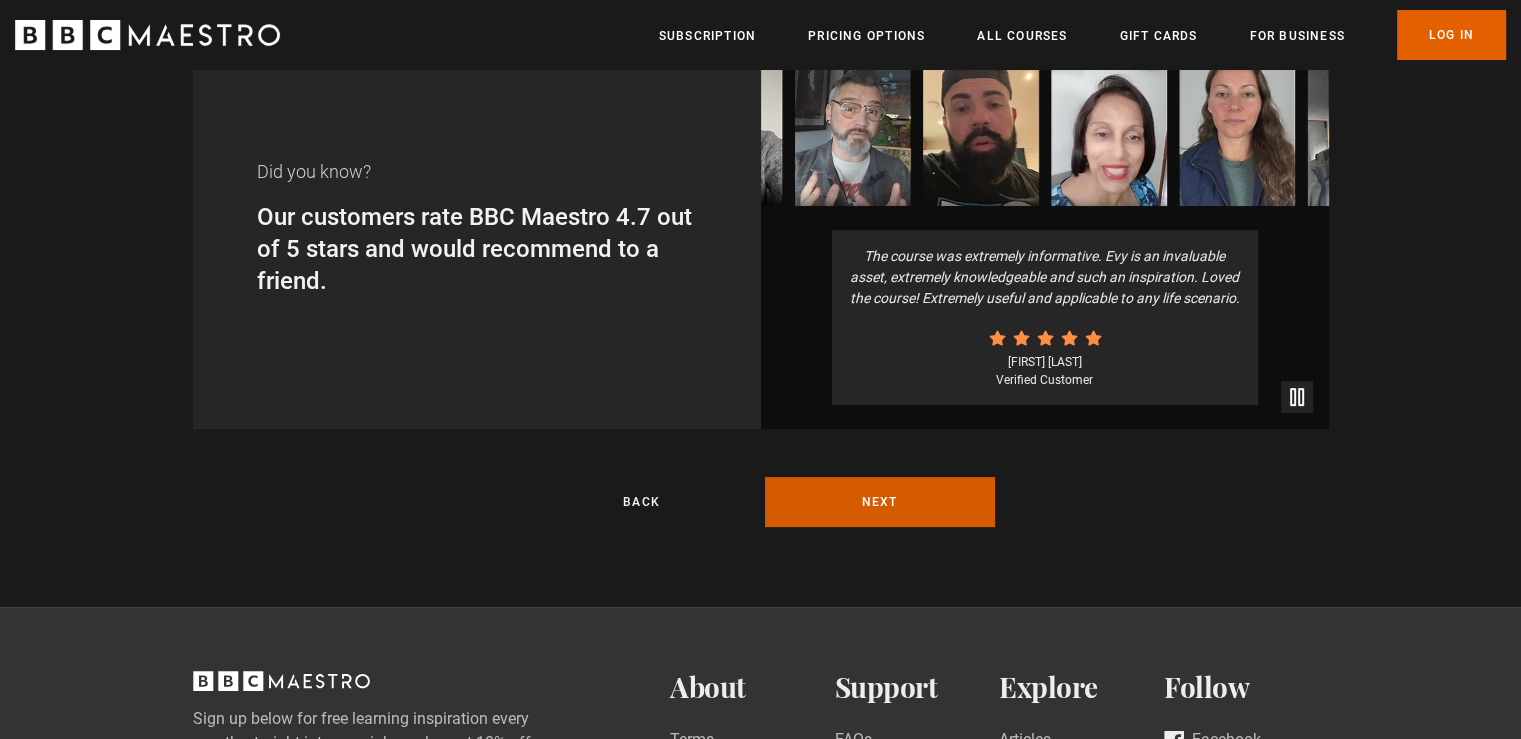 click on "Next" at bounding box center (880, 502) 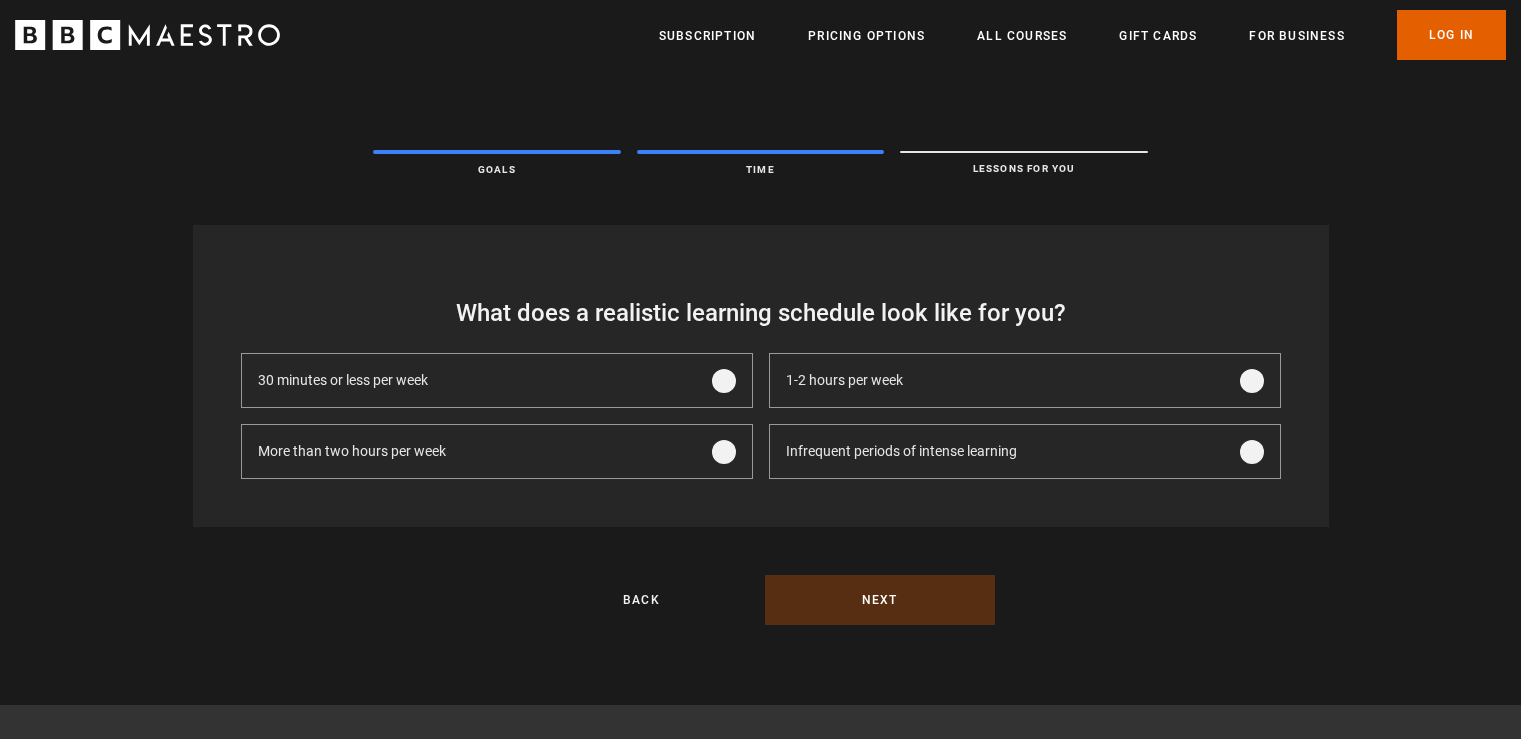 scroll, scrollTop: 0, scrollLeft: 0, axis: both 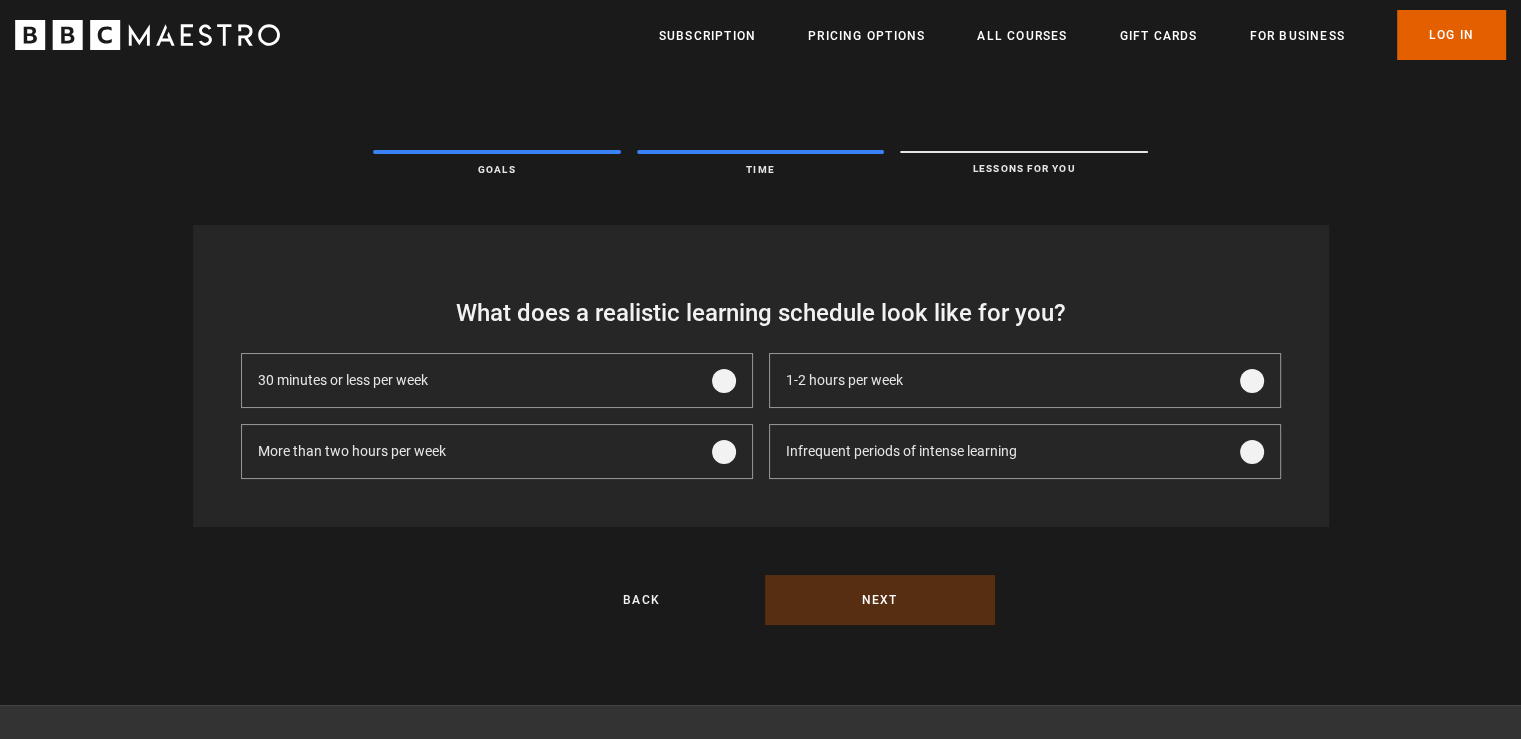 click on "Infrequent periods of intense learning" at bounding box center [1025, 451] 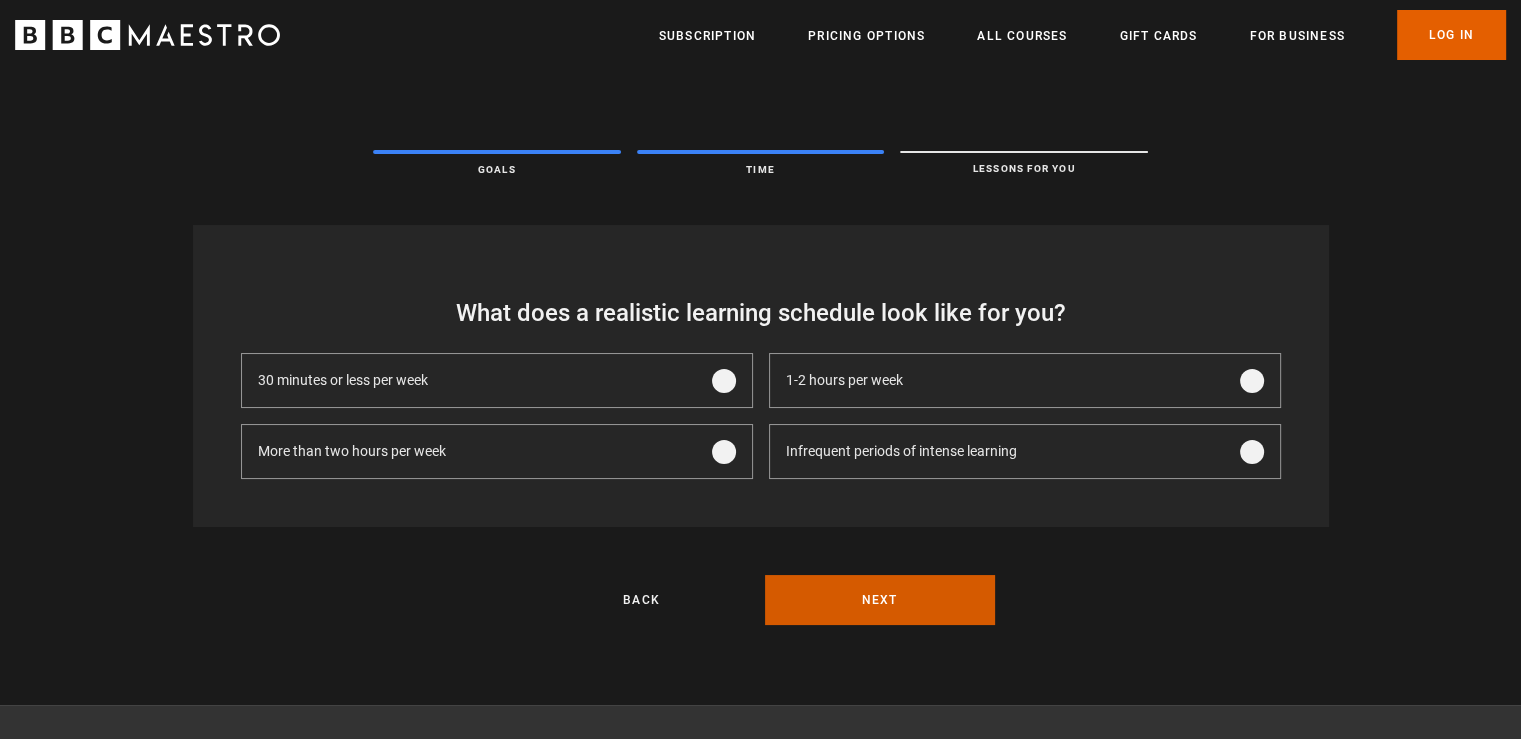 click on "Next" at bounding box center (880, 600) 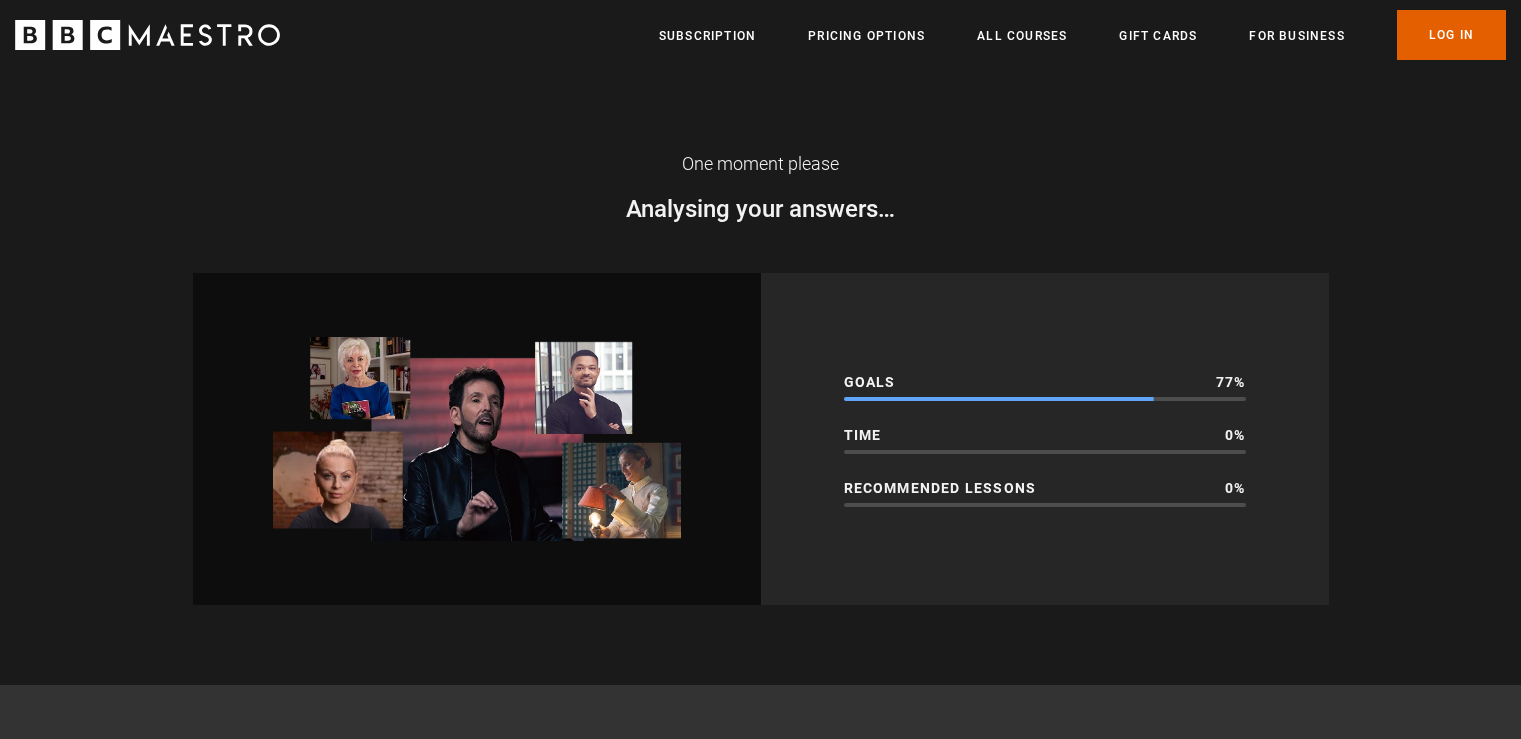 scroll, scrollTop: 0, scrollLeft: 0, axis: both 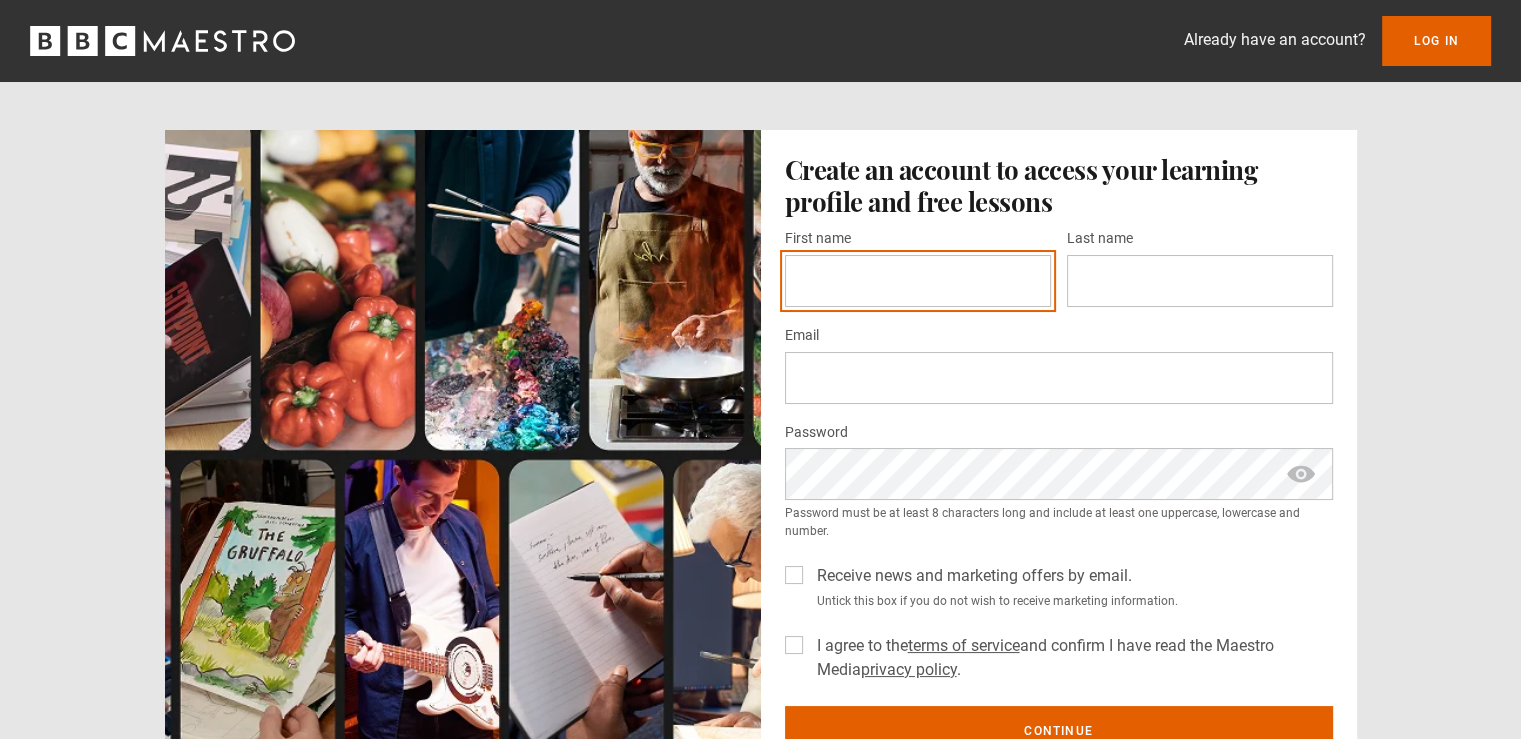 click on "First name  *" at bounding box center [918, 281] 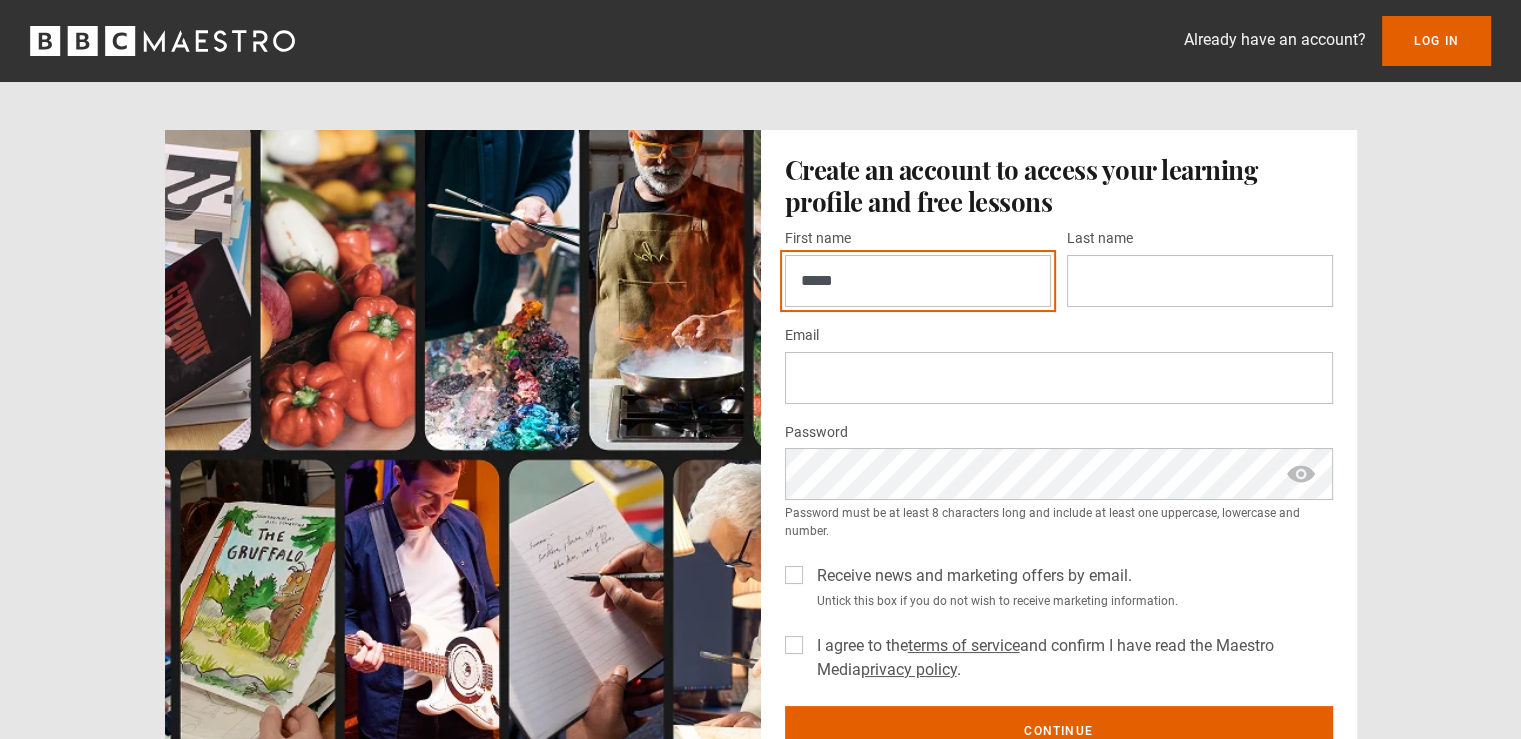 type on "*****" 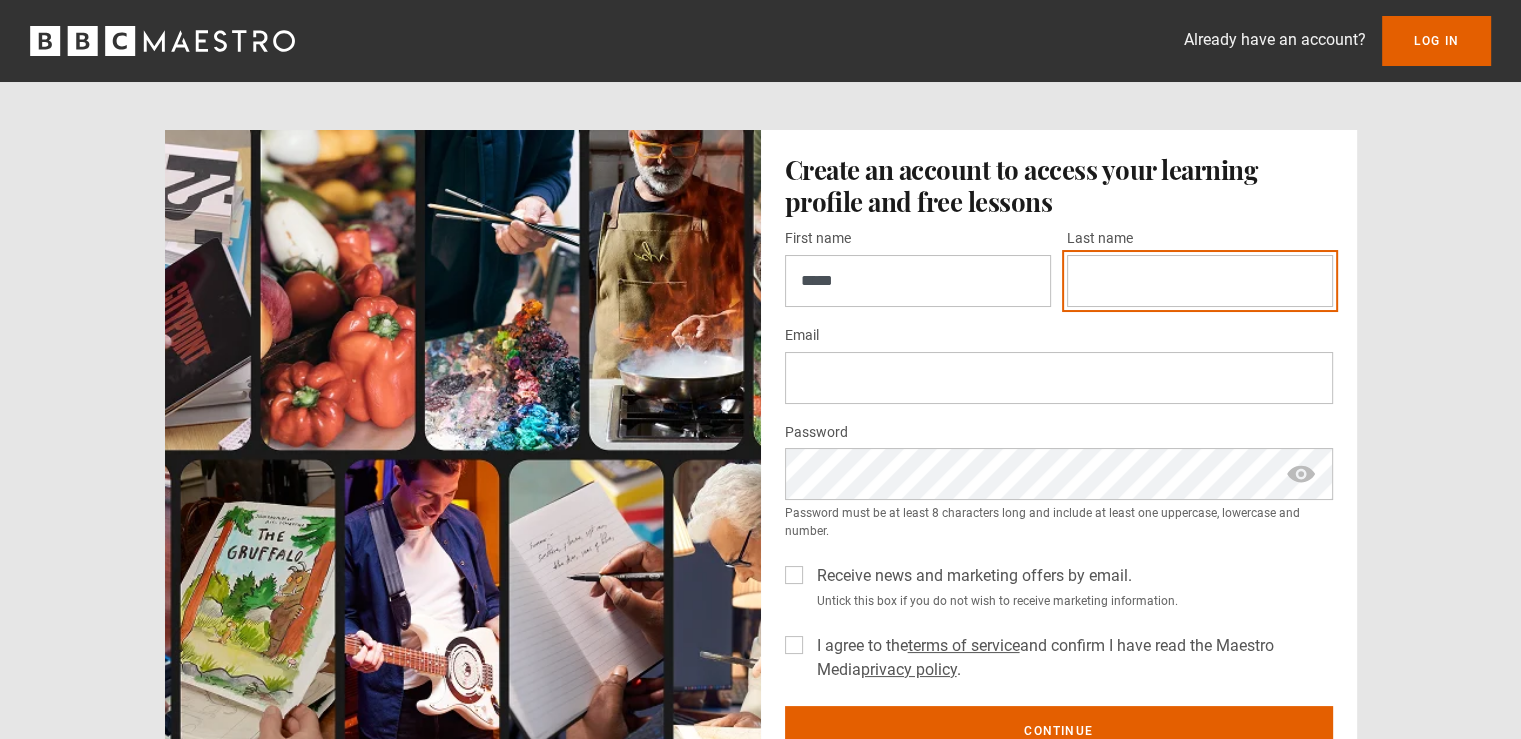 click on "Last name  *" at bounding box center (1200, 281) 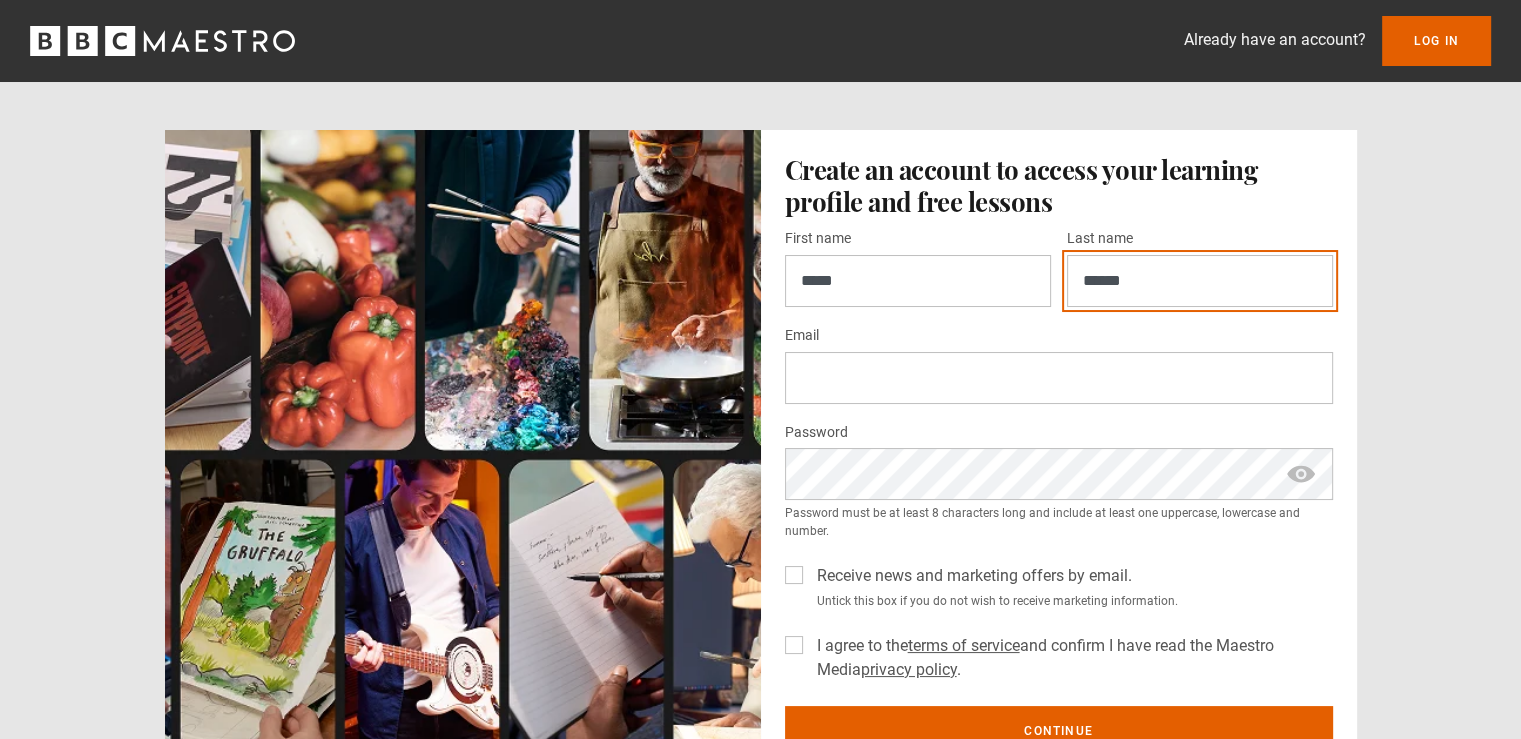 type on "******" 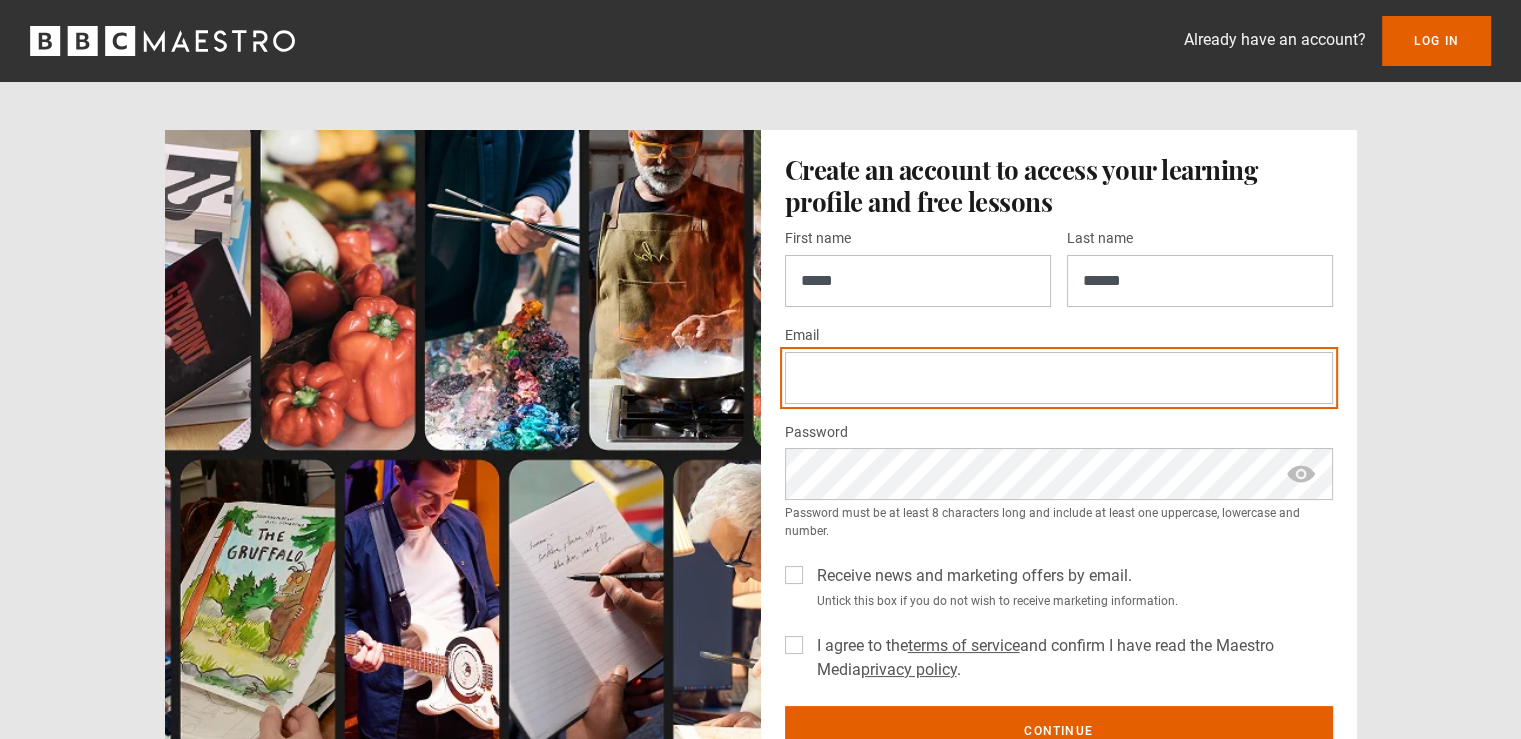 click on "Email  *" at bounding box center [1059, 378] 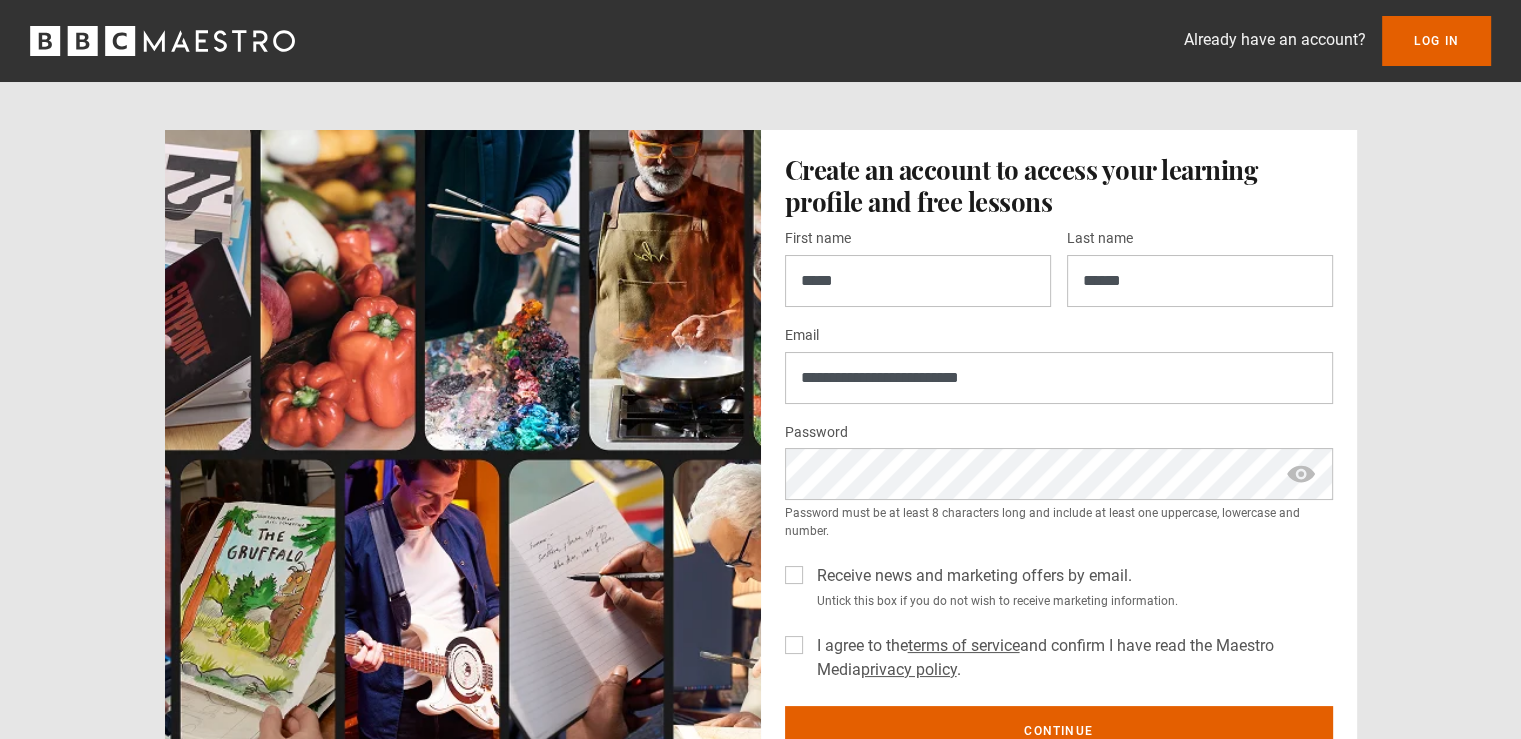 click on "Receive news and marketing offers by email." at bounding box center (970, 576) 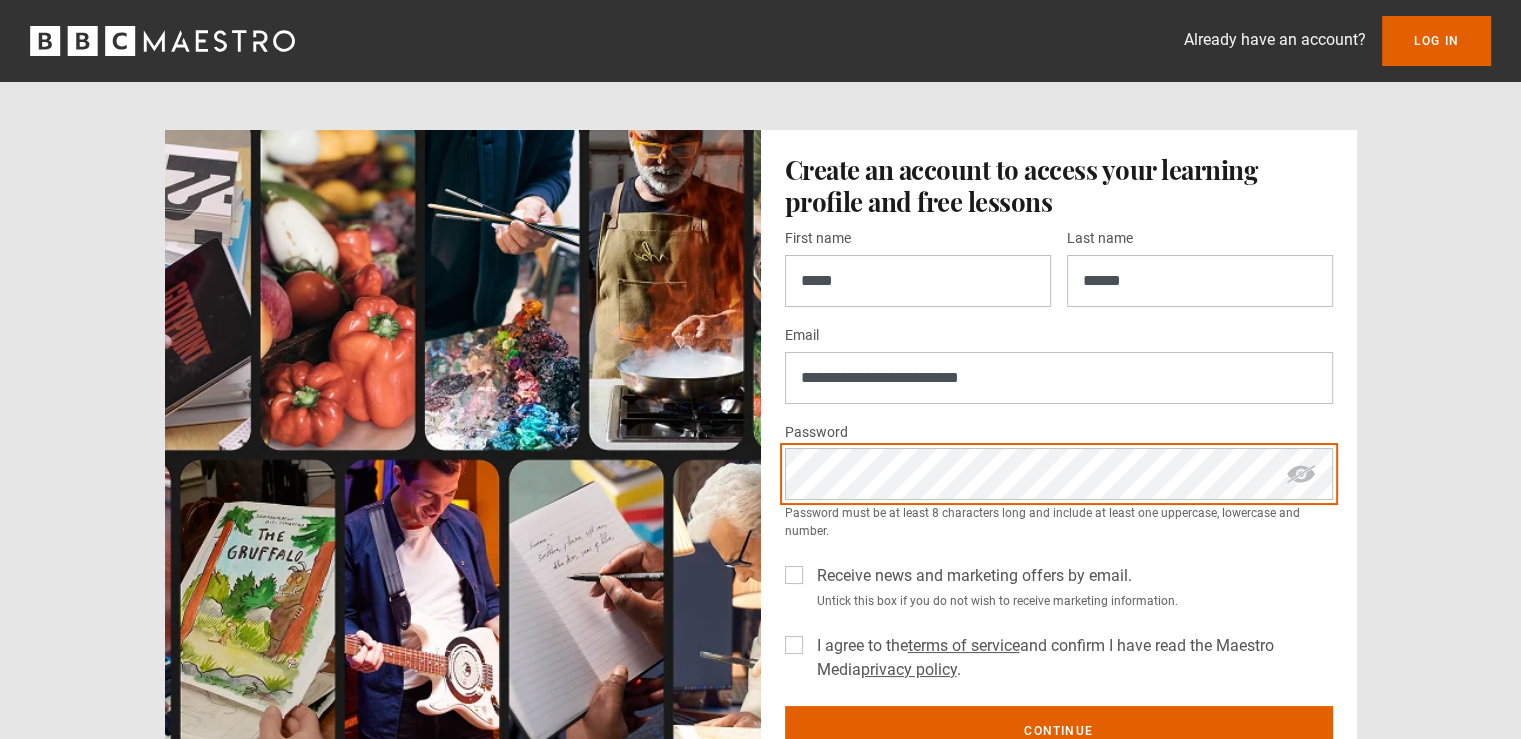 click on "**********" at bounding box center [1059, 455] 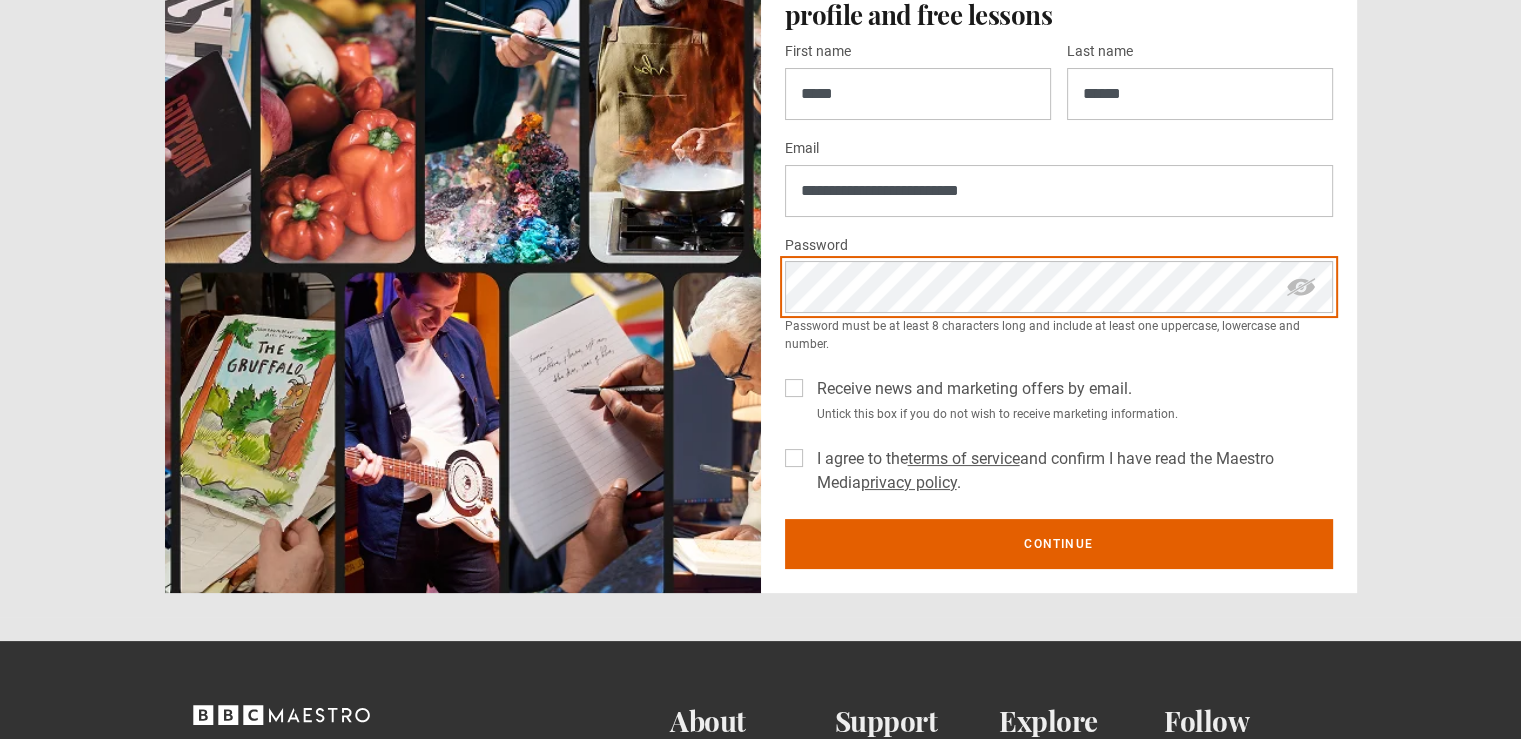 scroll, scrollTop: 200, scrollLeft: 0, axis: vertical 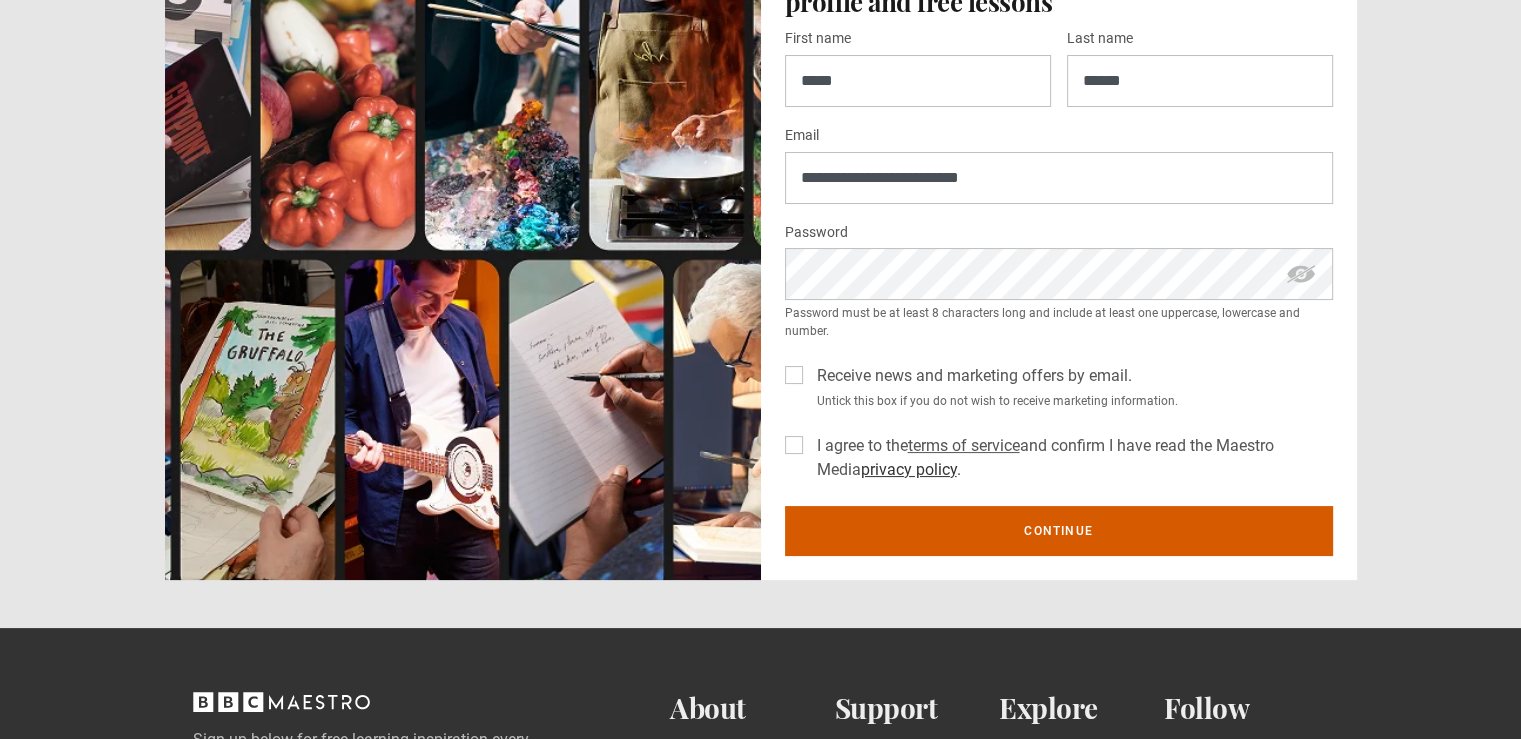 drag, startPoint x: 990, startPoint y: 532, endPoint x: 878, endPoint y: 468, distance: 128.99612 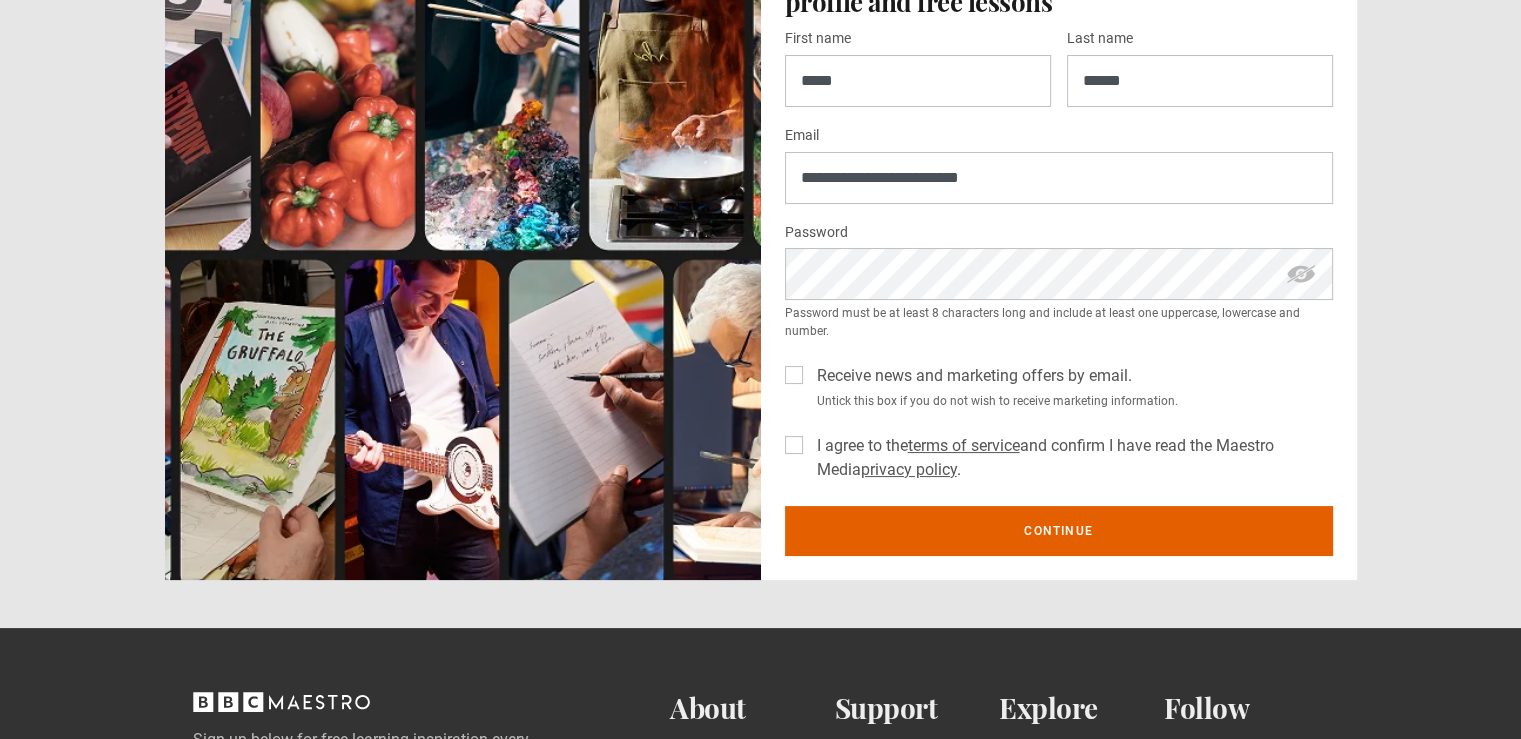 click on "I agree to the  terms of service  and confirm I have read the Maestro Media  privacy policy ." at bounding box center (1071, 458) 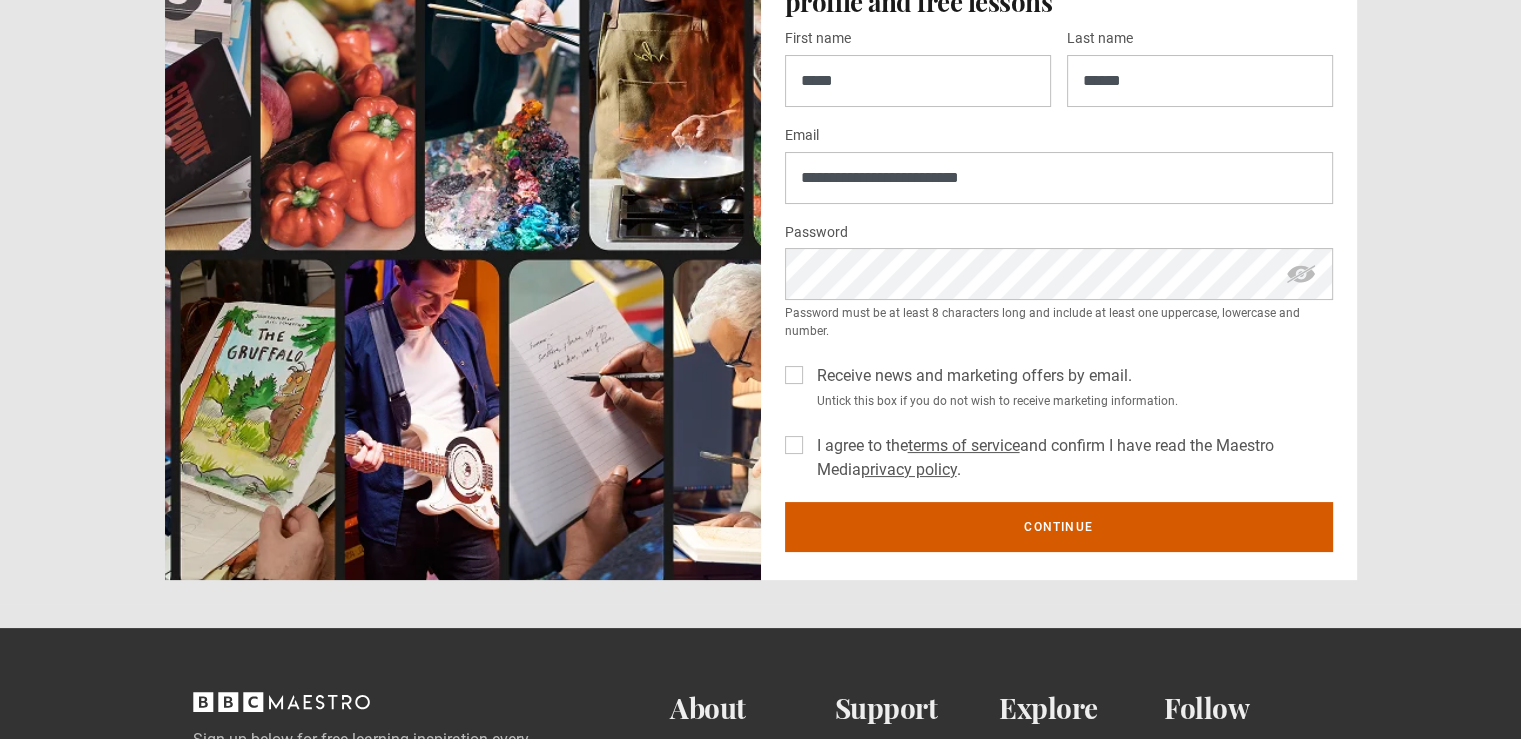 click on "Continue" at bounding box center [1059, 527] 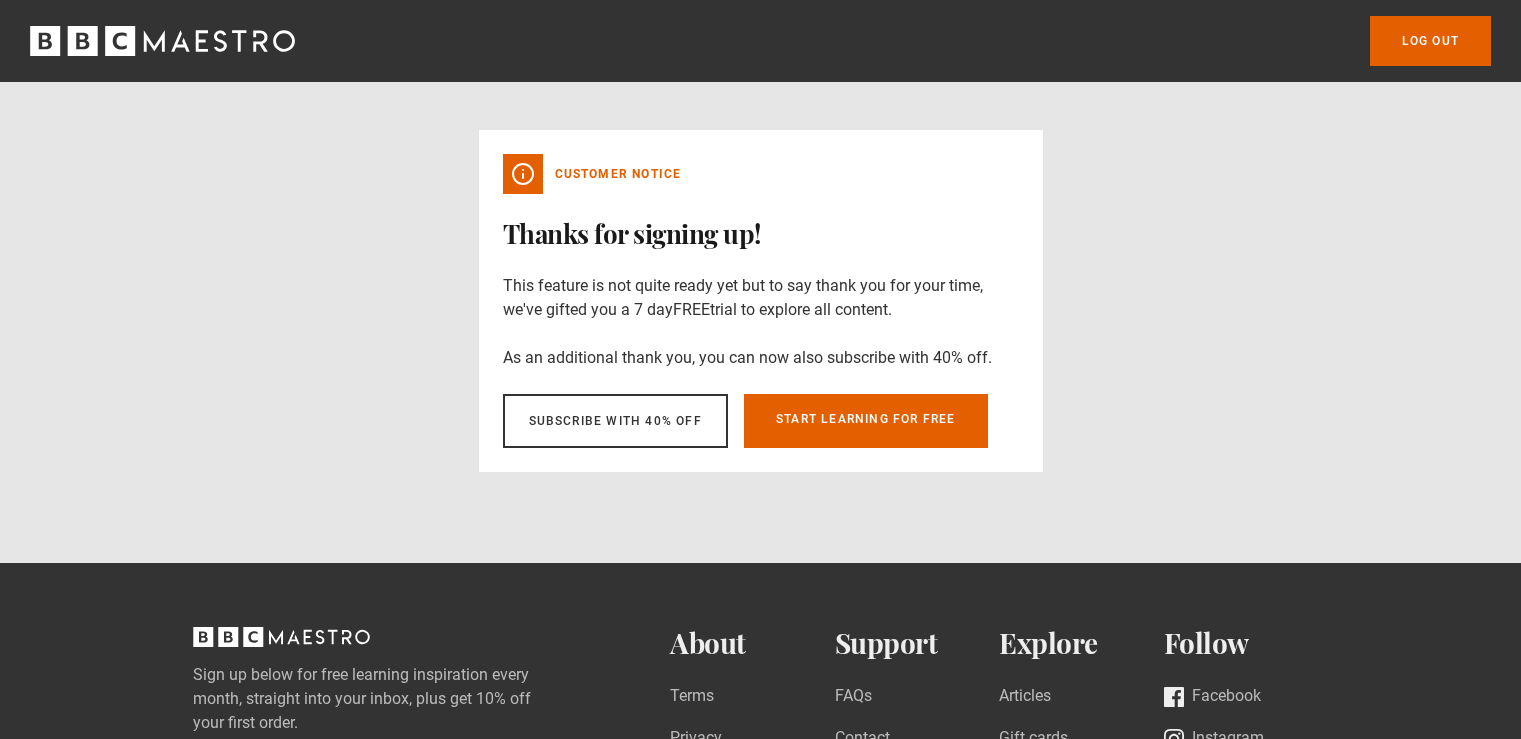 scroll, scrollTop: 0, scrollLeft: 0, axis: both 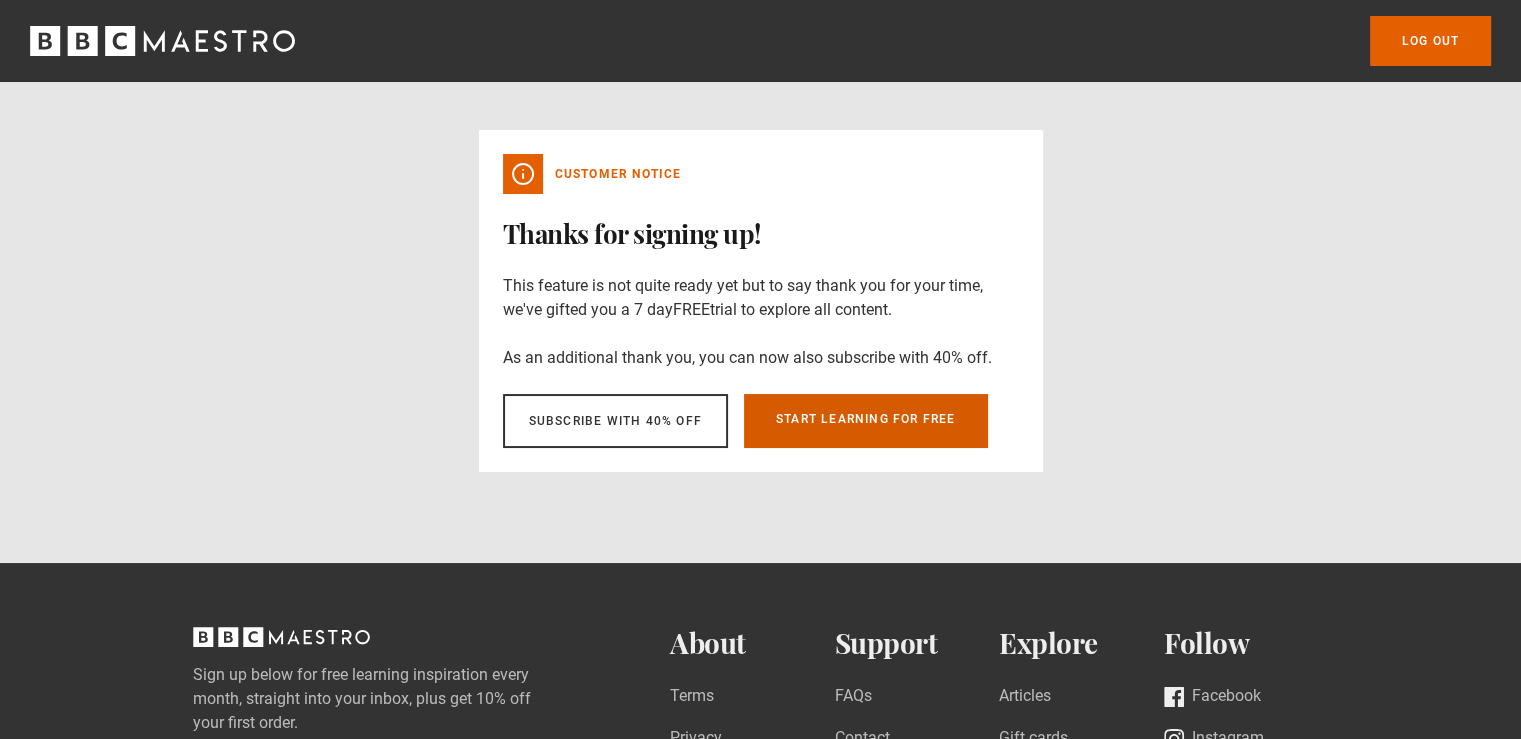click on "Start learning for free" at bounding box center [866, 421] 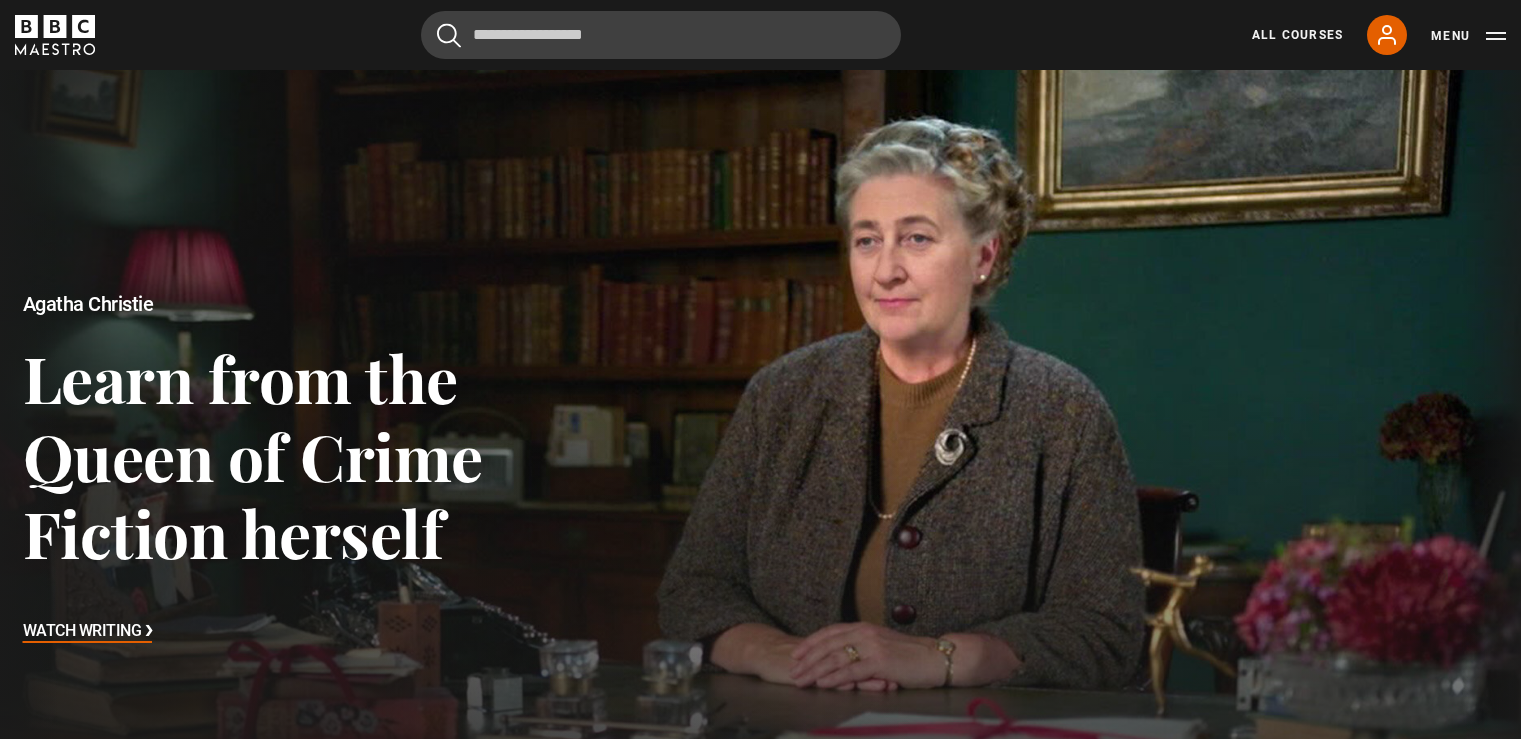 scroll, scrollTop: 0, scrollLeft: 0, axis: both 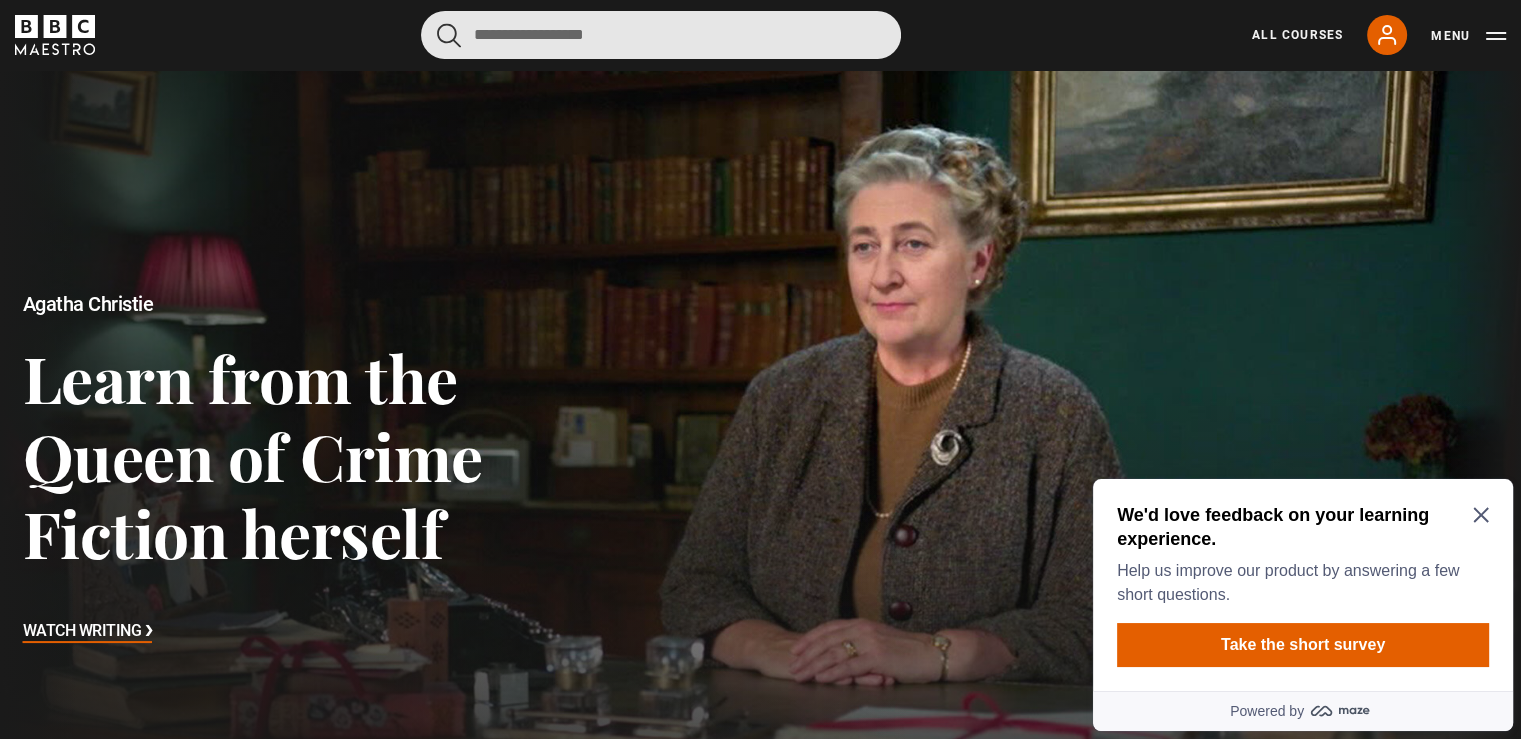 click at bounding box center (661, 35) 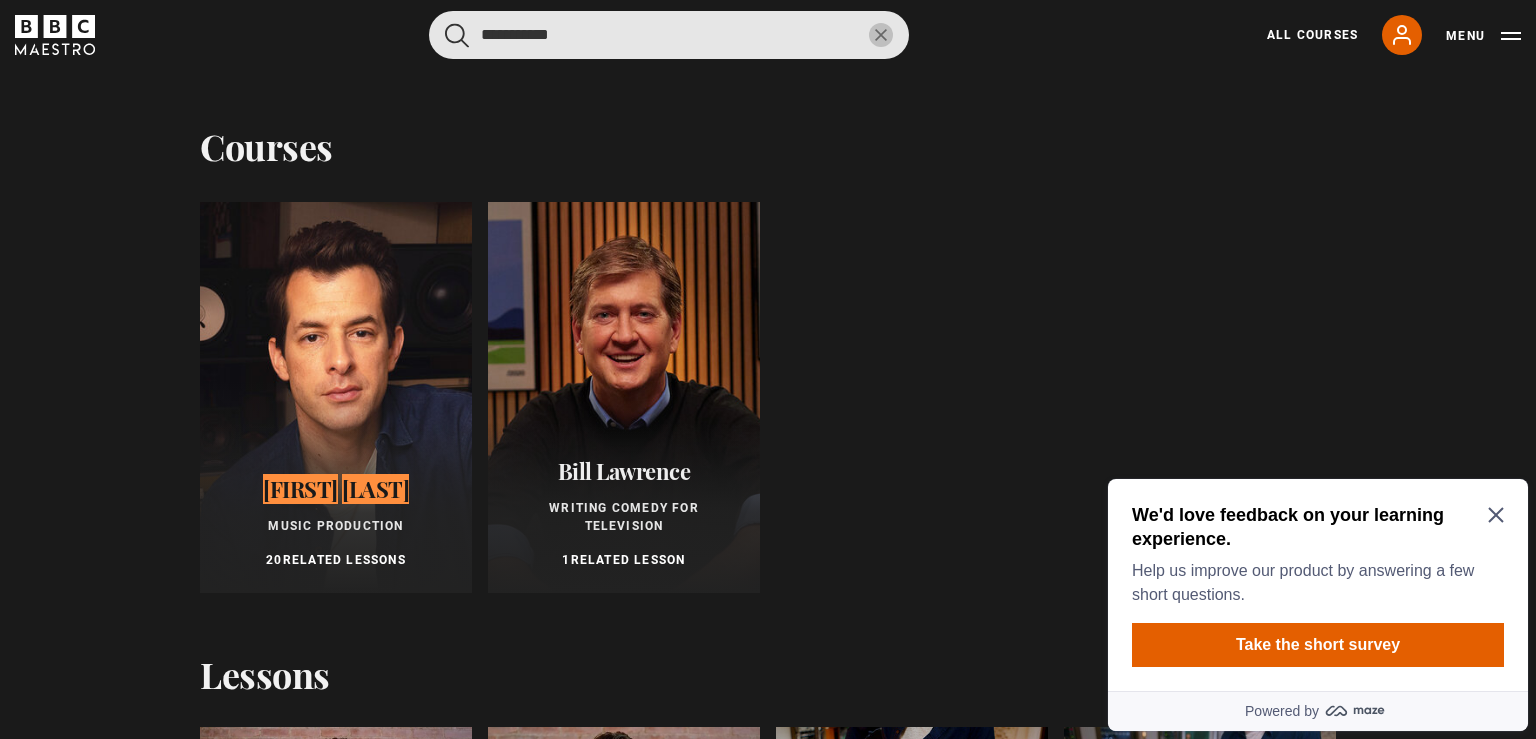 type on "**********" 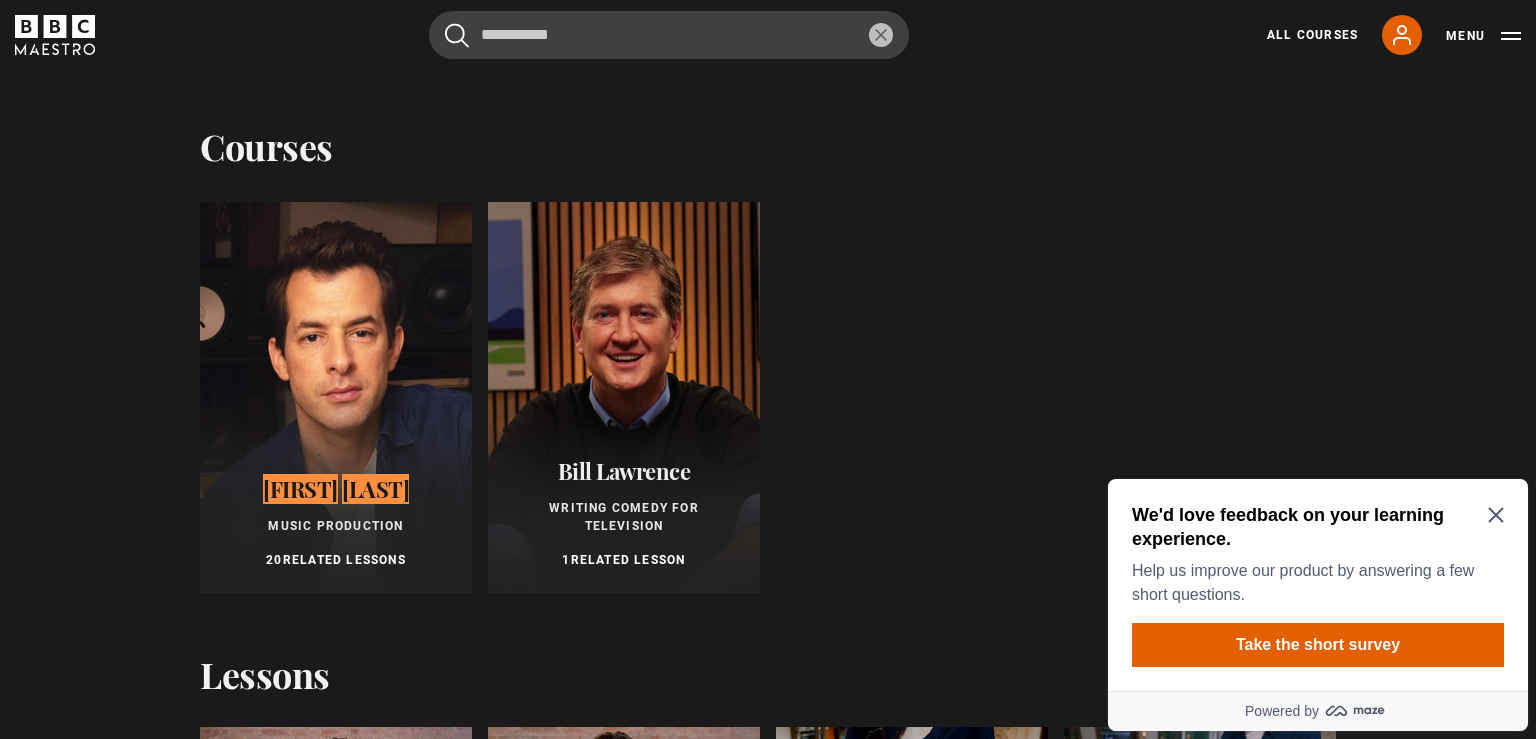 click at bounding box center [336, 397] 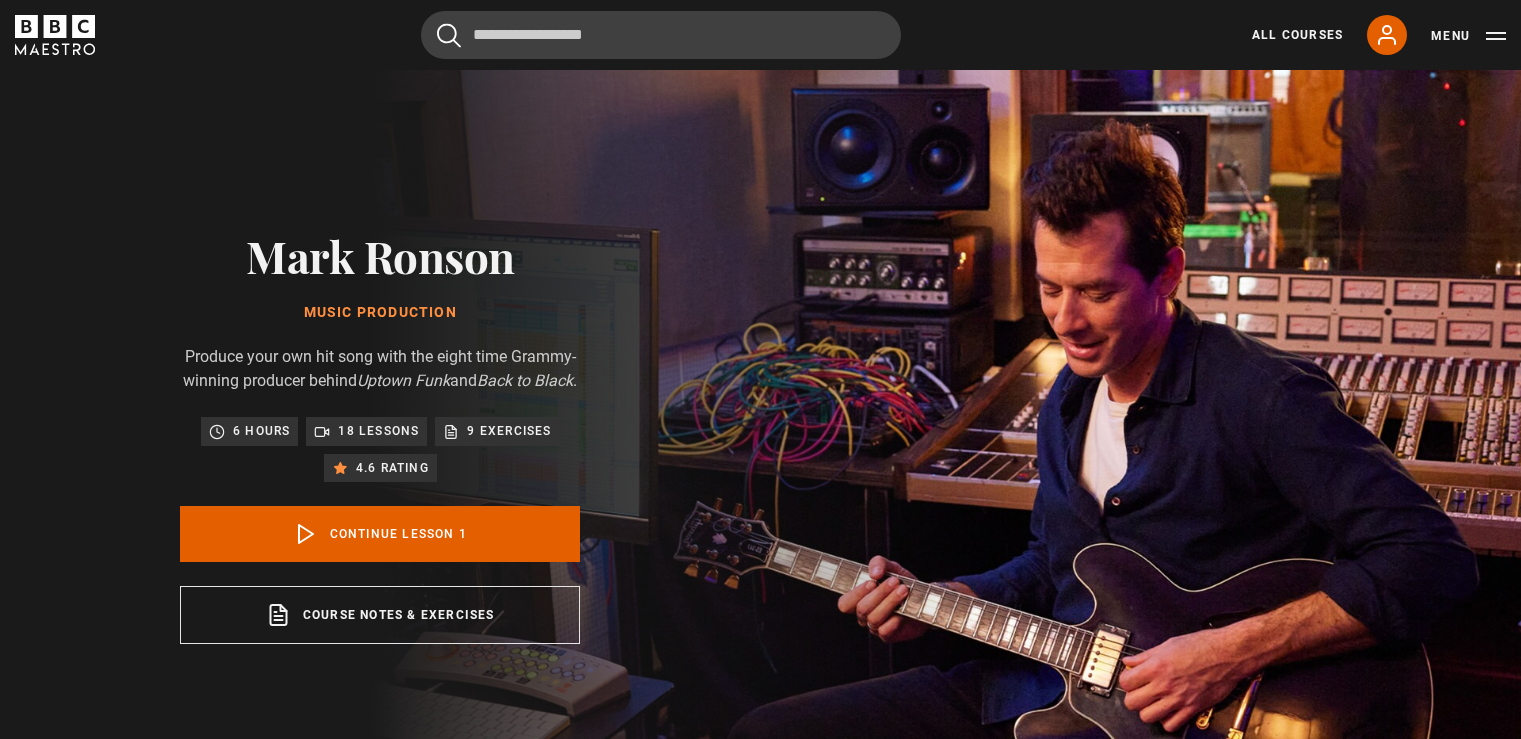 scroll, scrollTop: 0, scrollLeft: 0, axis: both 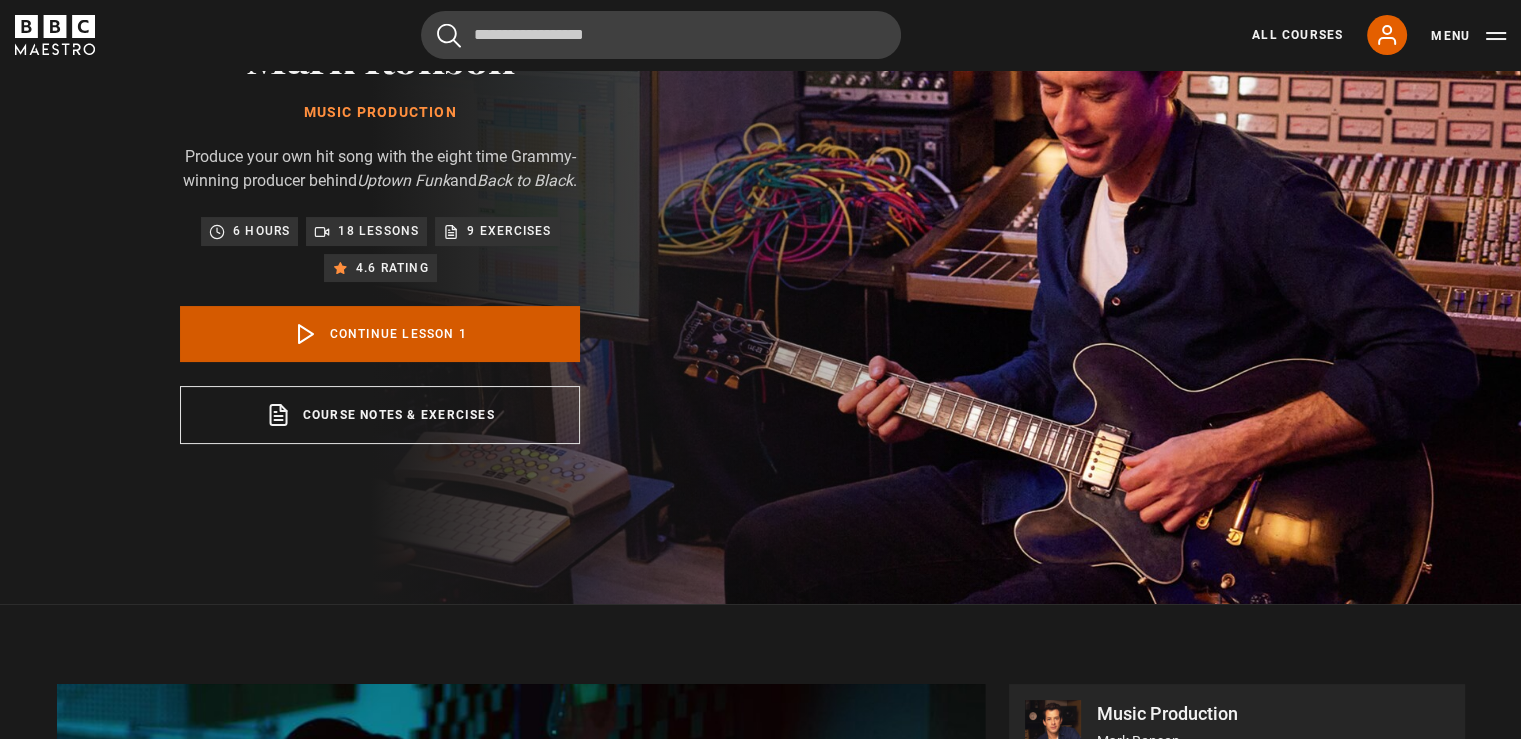 click on "Continue lesson 1" at bounding box center [380, 334] 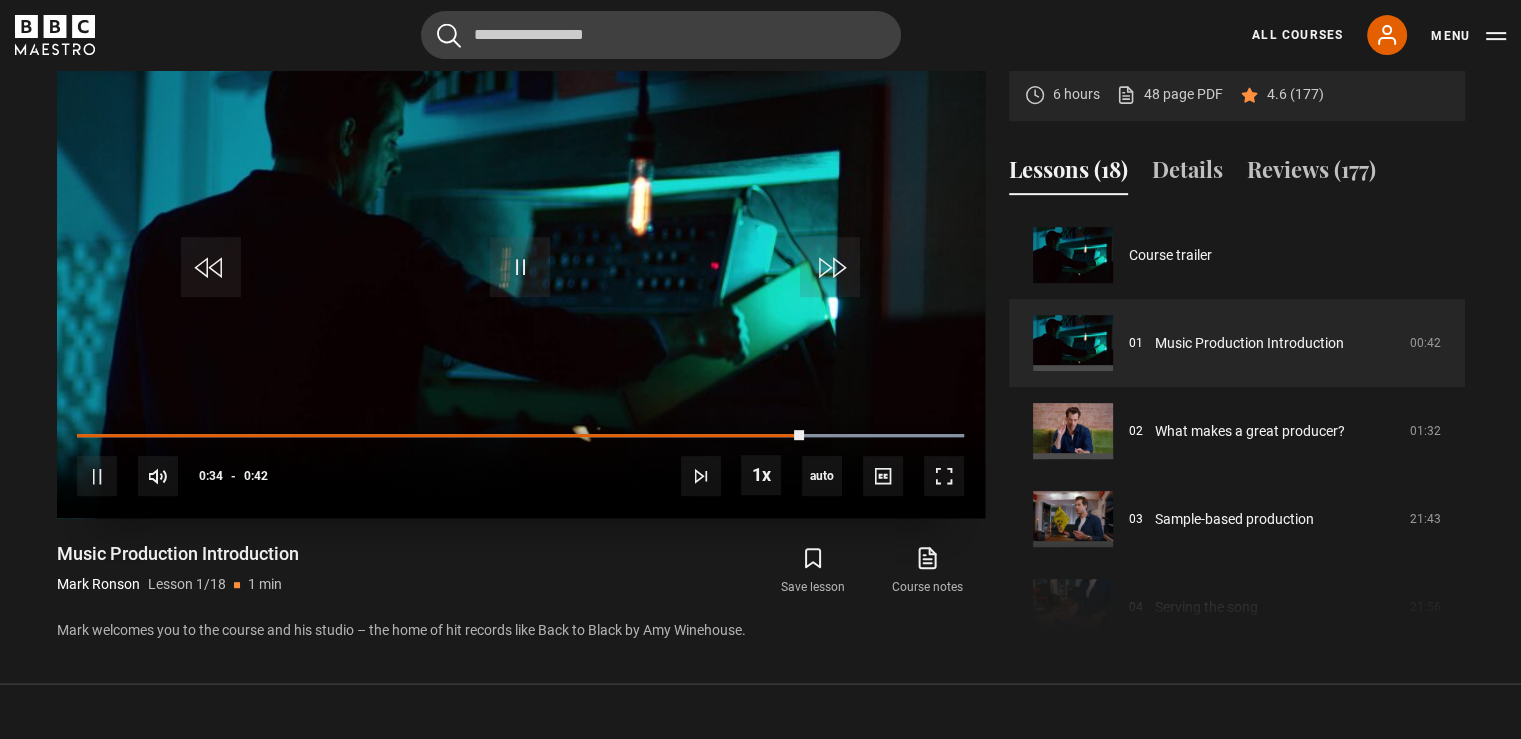 scroll, scrollTop: 900, scrollLeft: 0, axis: vertical 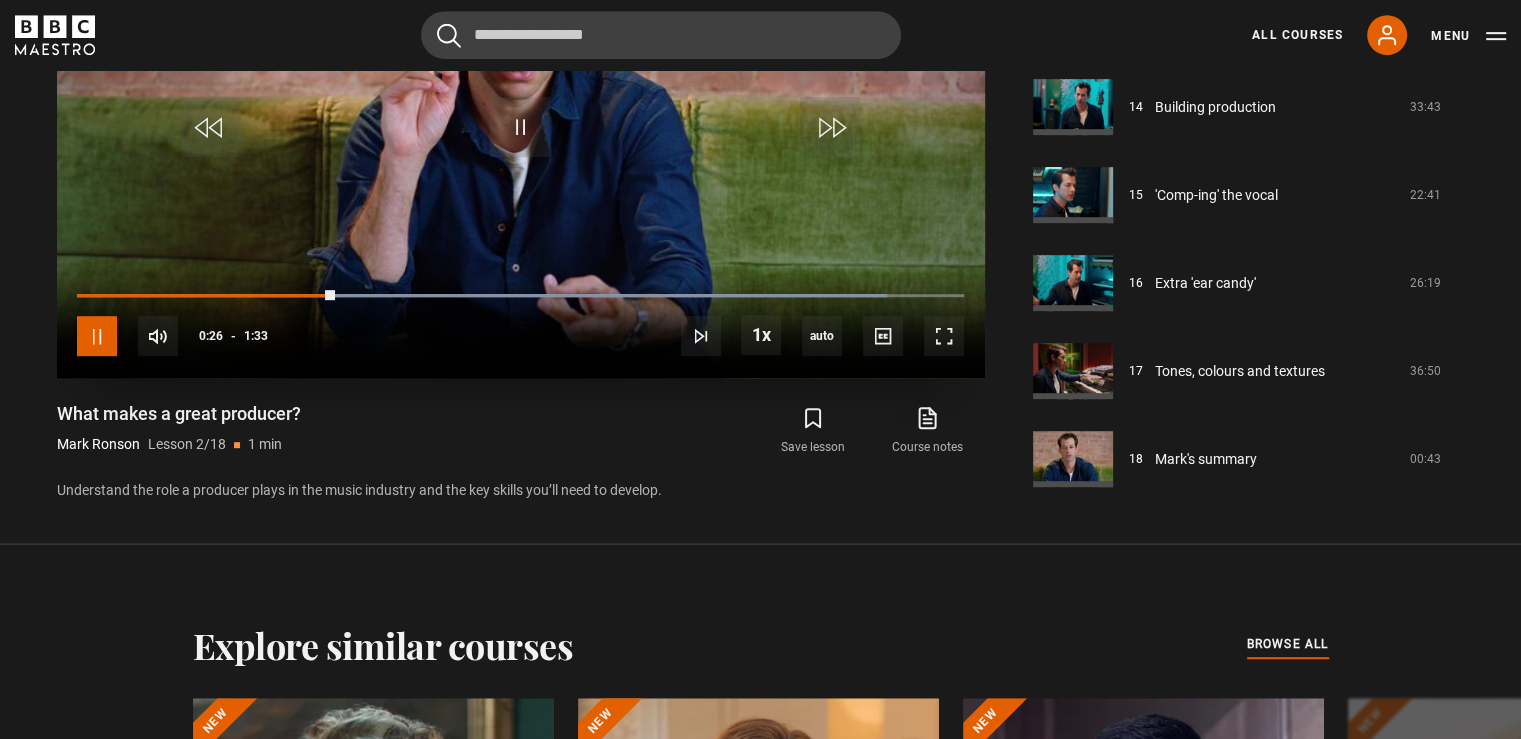 click at bounding box center (97, 336) 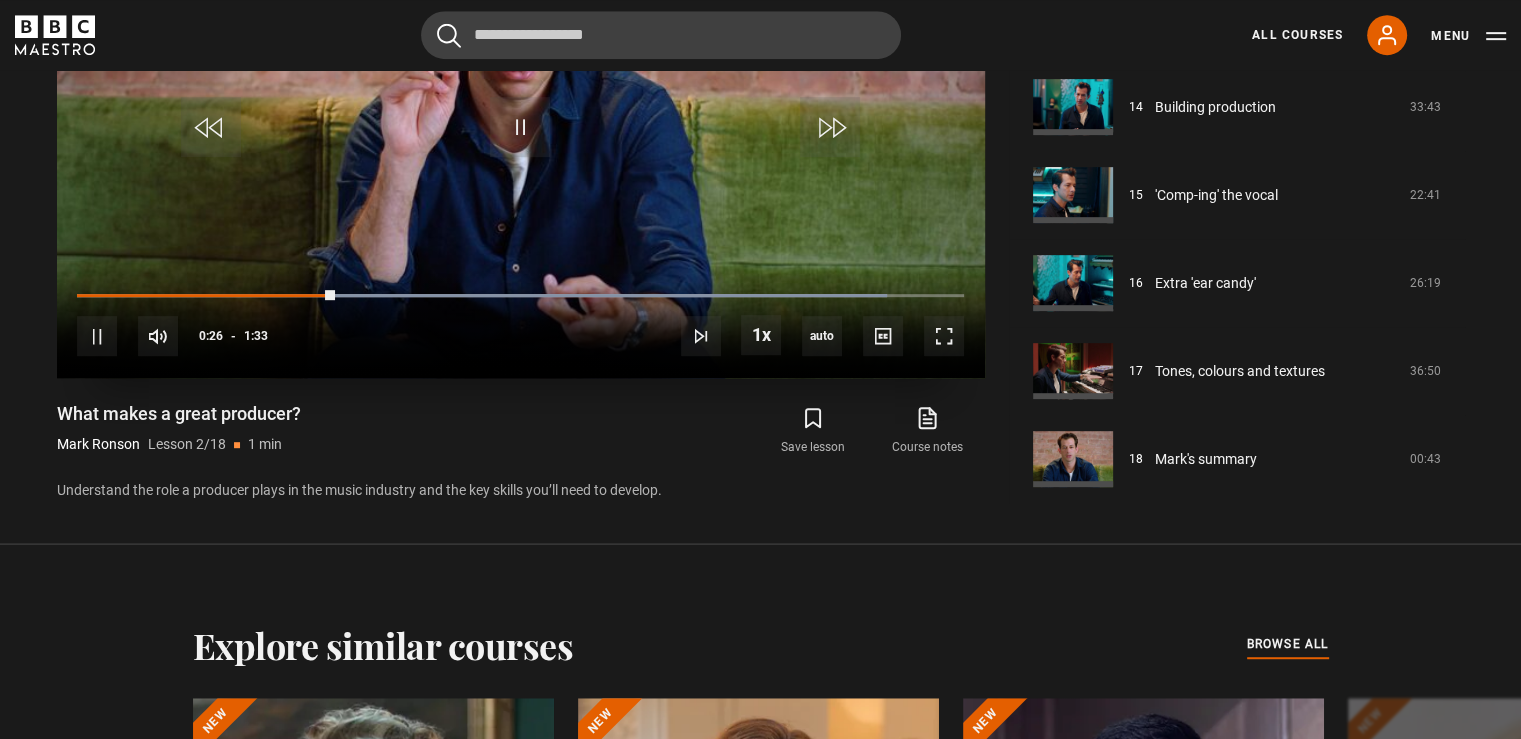scroll, scrollTop: 908, scrollLeft: 0, axis: vertical 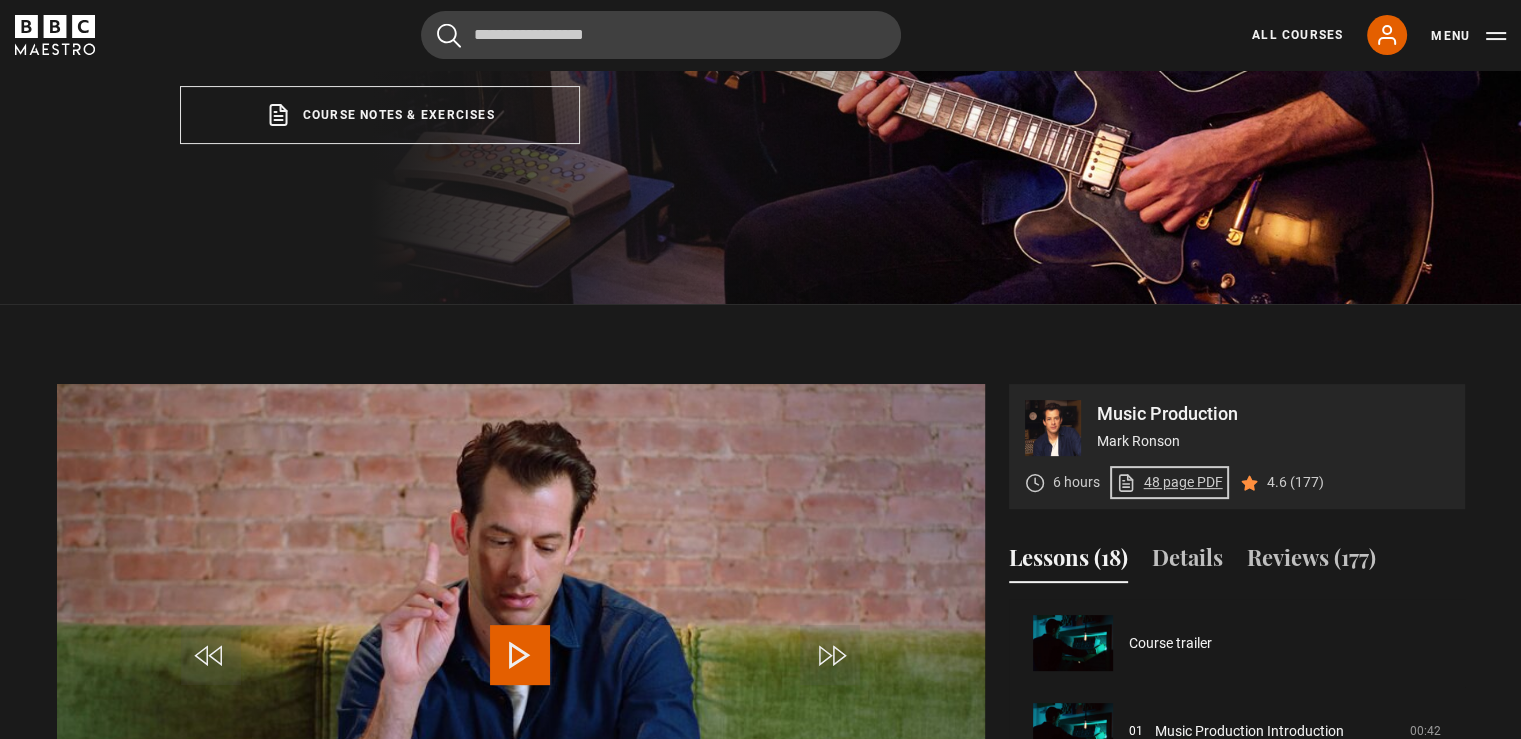 click on "48 page PDF
(opens in new tab)" at bounding box center (1169, 482) 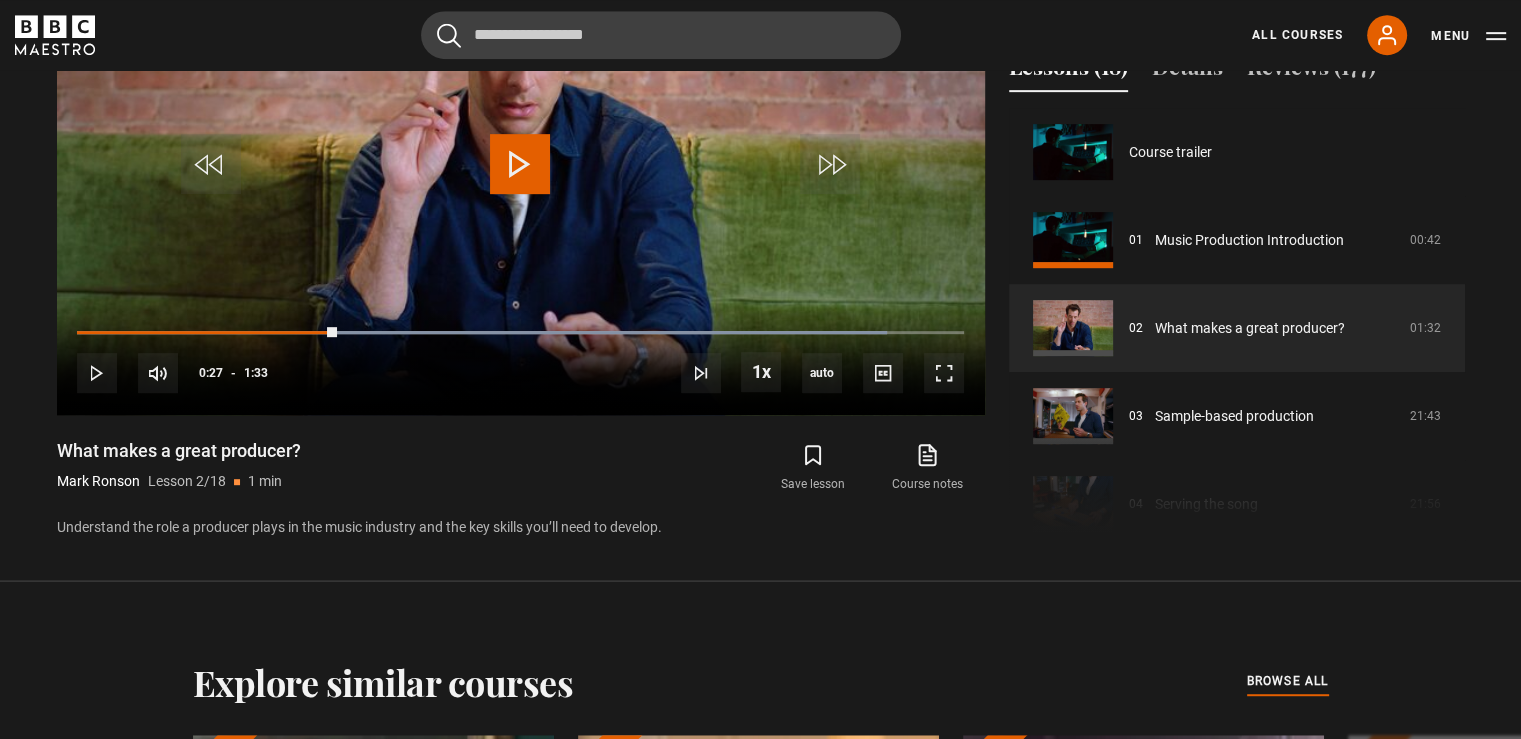 scroll, scrollTop: 1000, scrollLeft: 0, axis: vertical 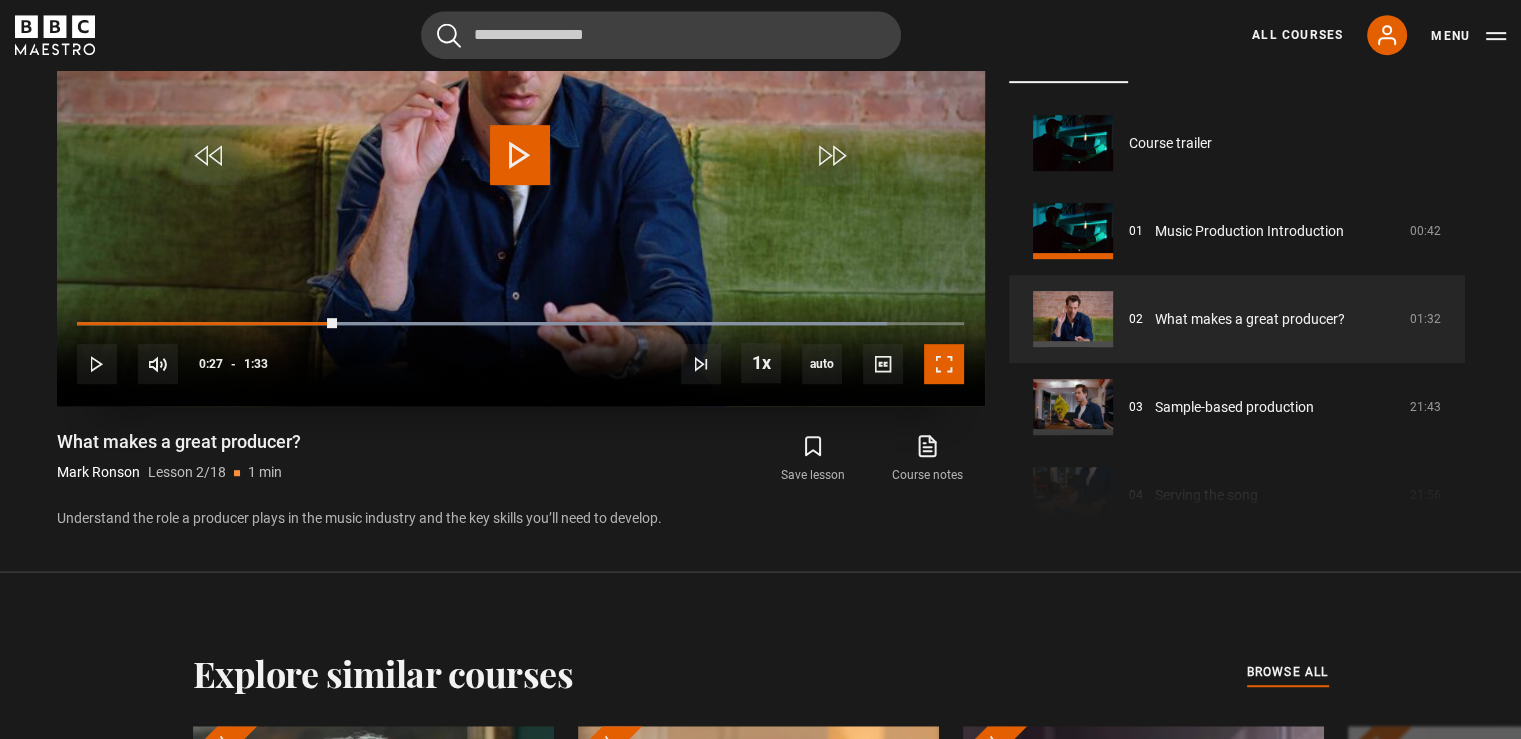 click at bounding box center [944, 364] 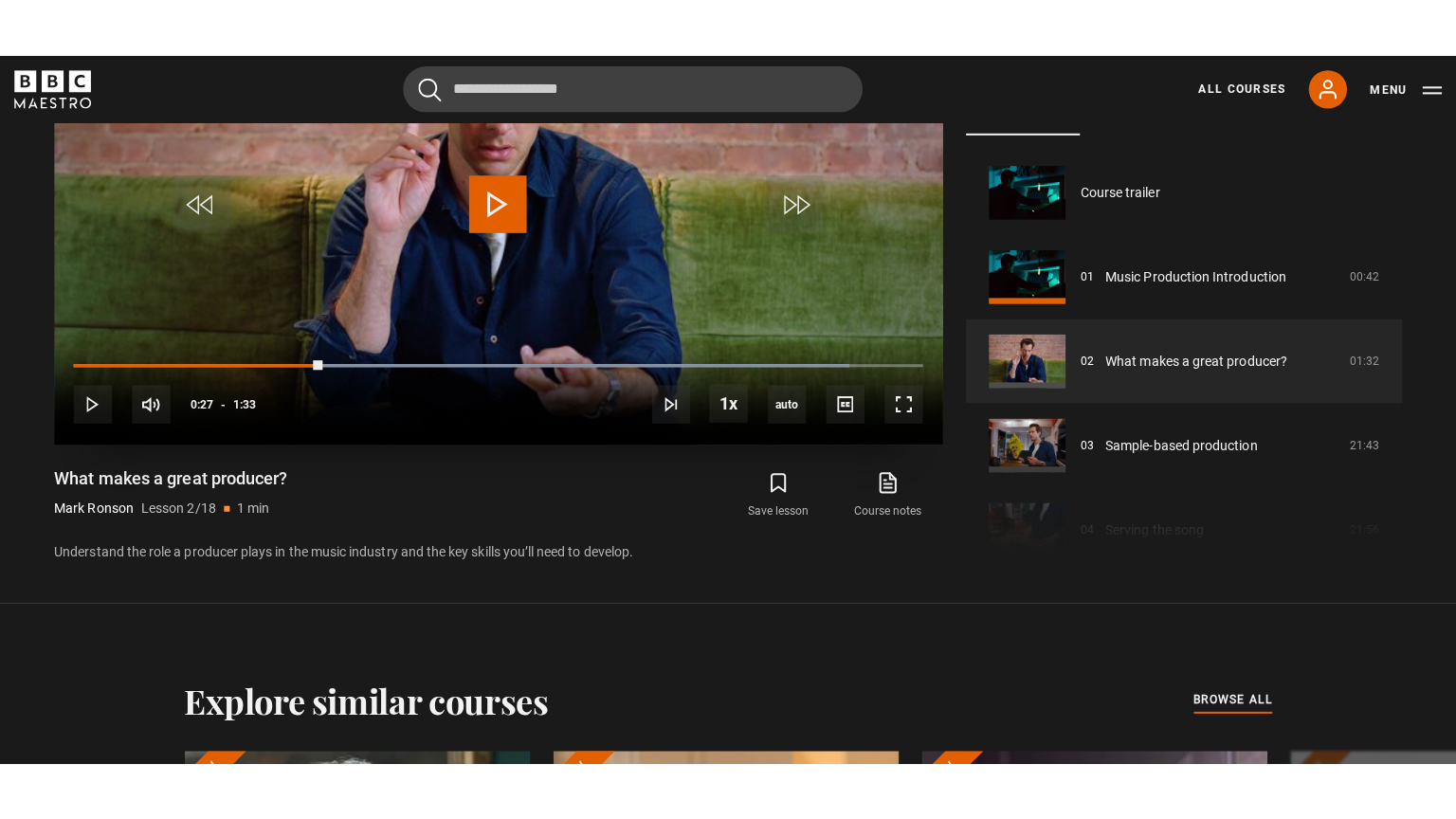 scroll, scrollTop: 861, scrollLeft: 0, axis: vertical 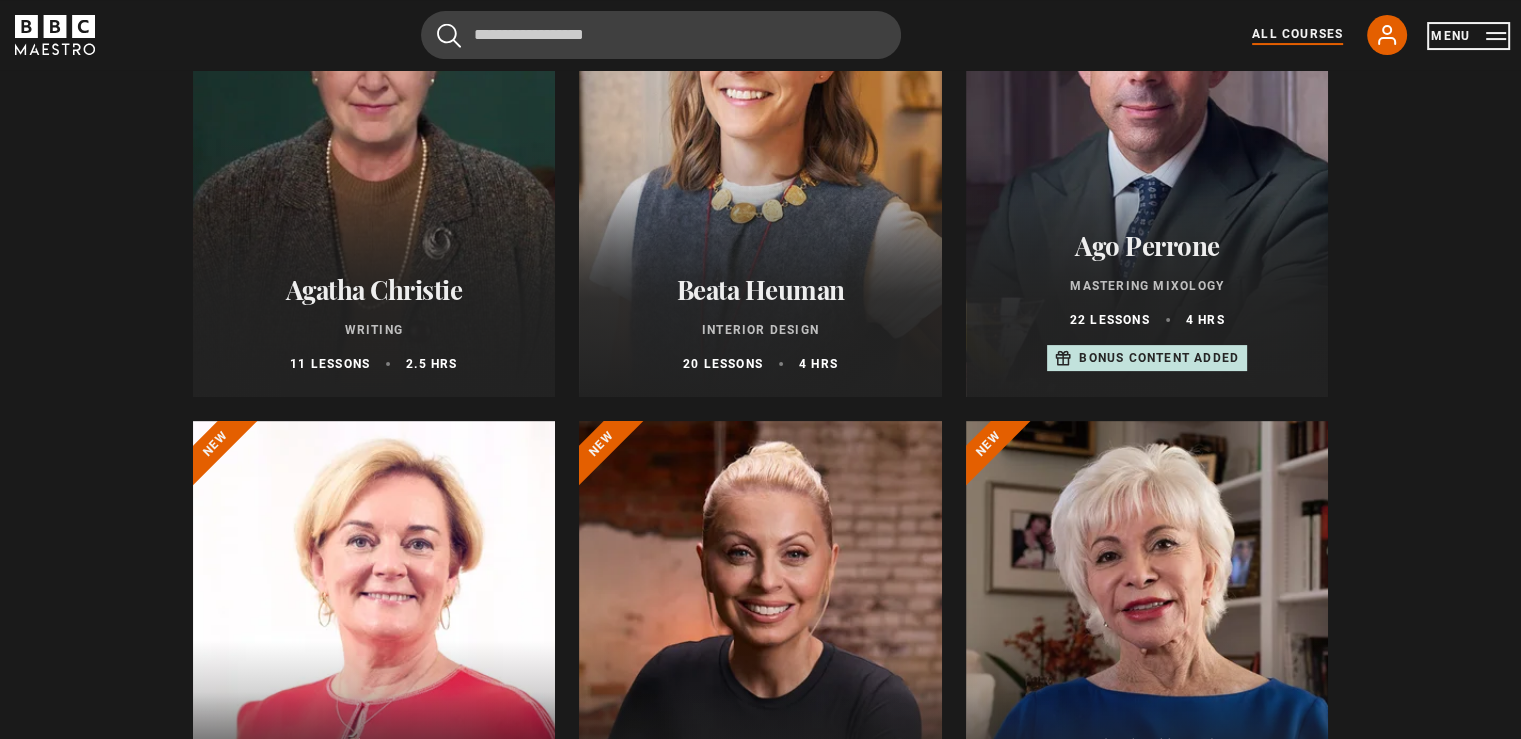 click on "Menu" at bounding box center (1468, 36) 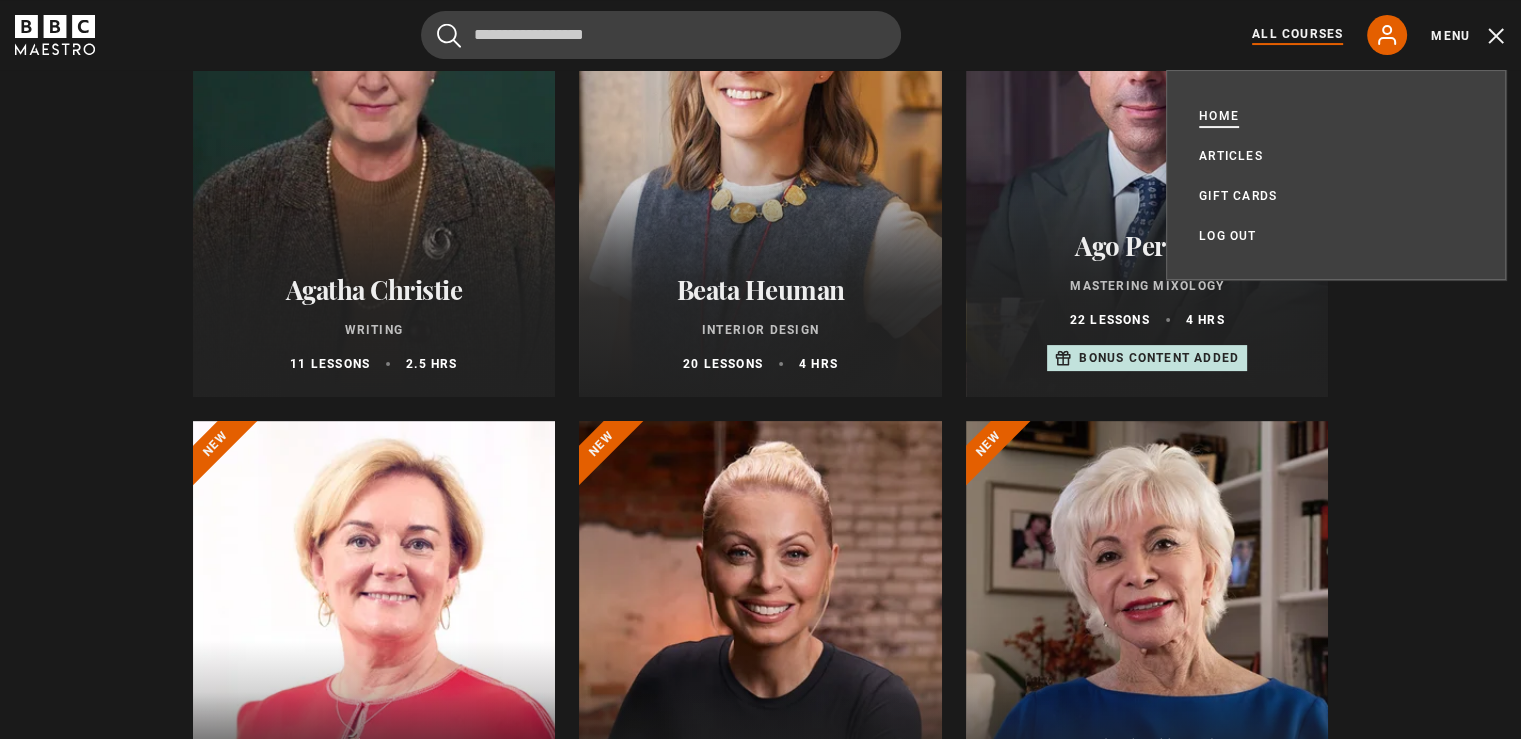 click on "Home" at bounding box center (1219, 116) 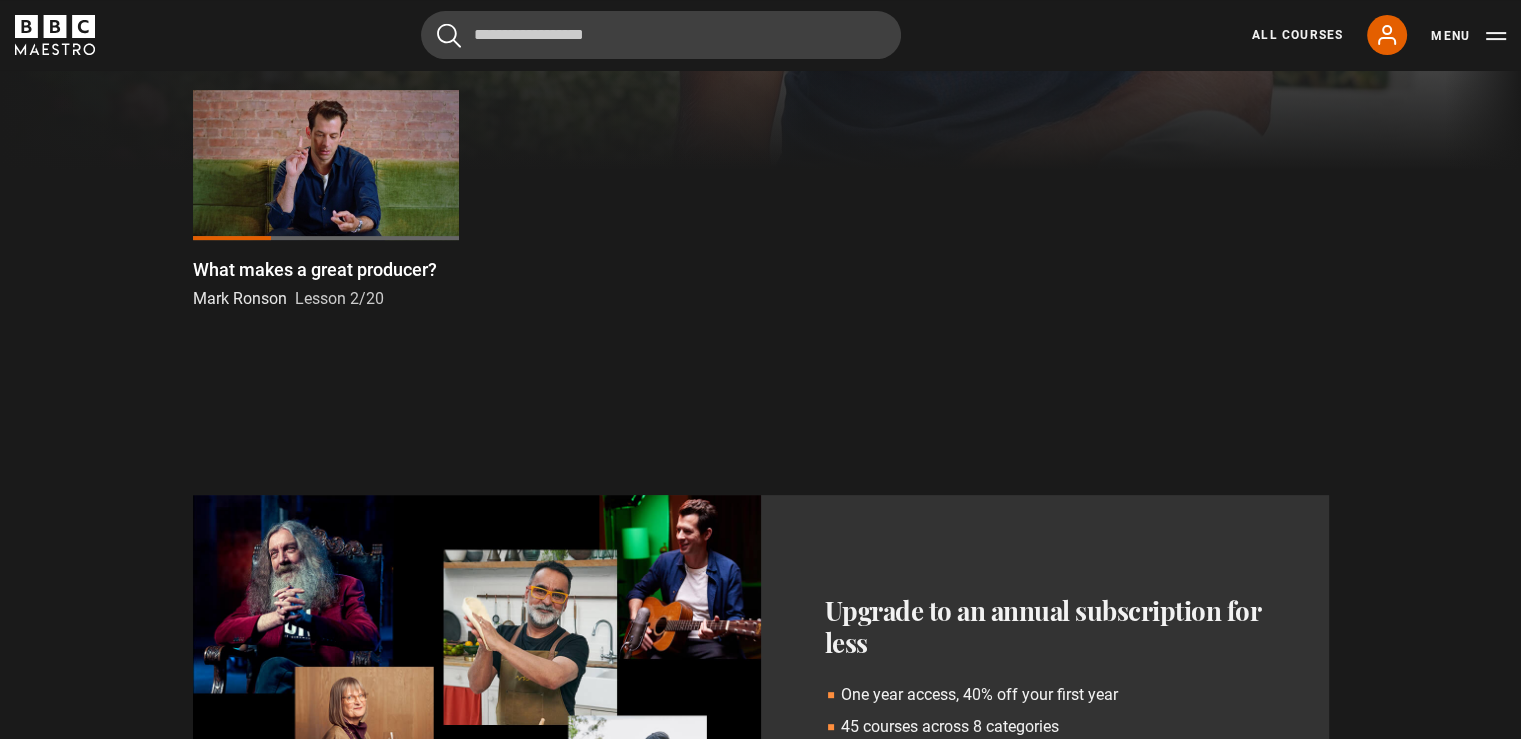 scroll, scrollTop: 1019, scrollLeft: 0, axis: vertical 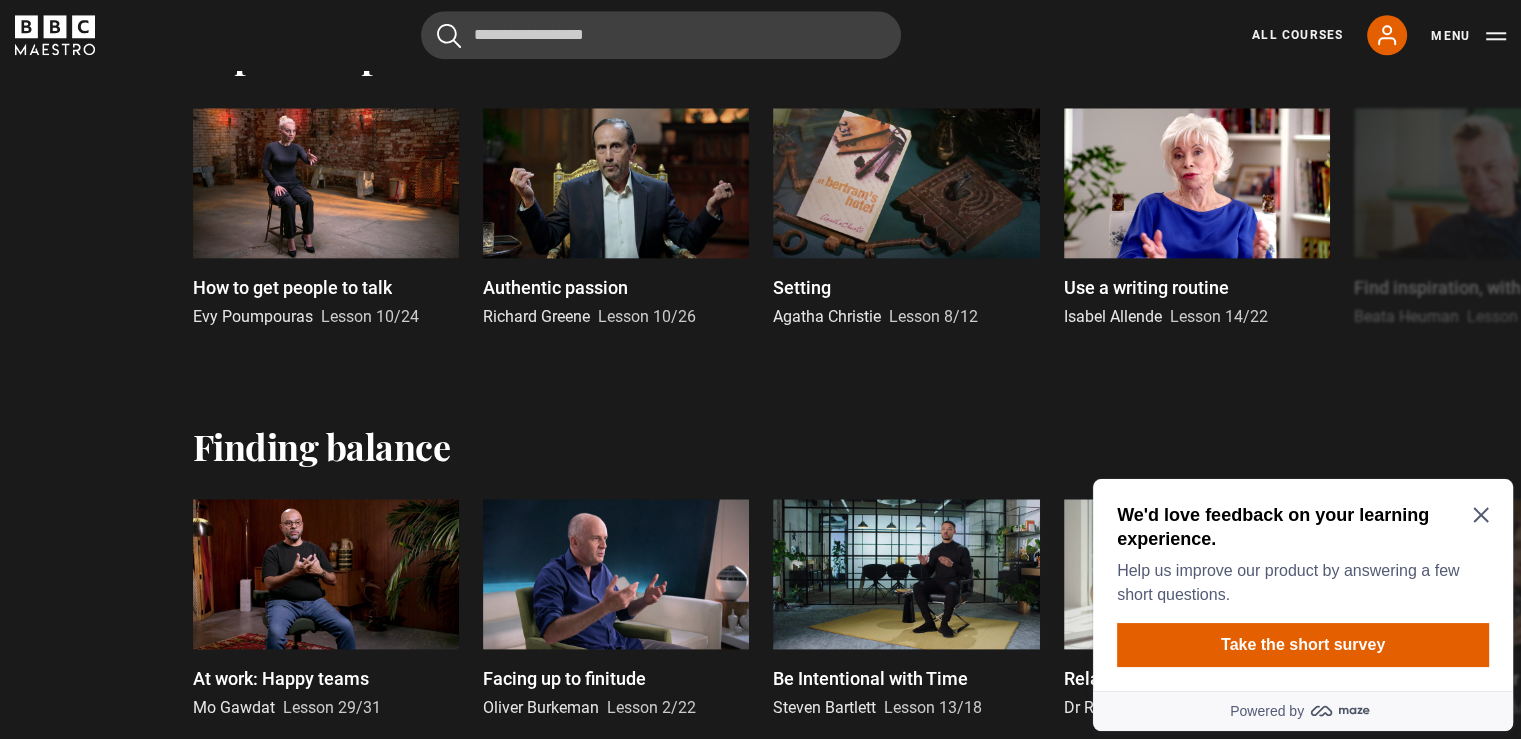 click 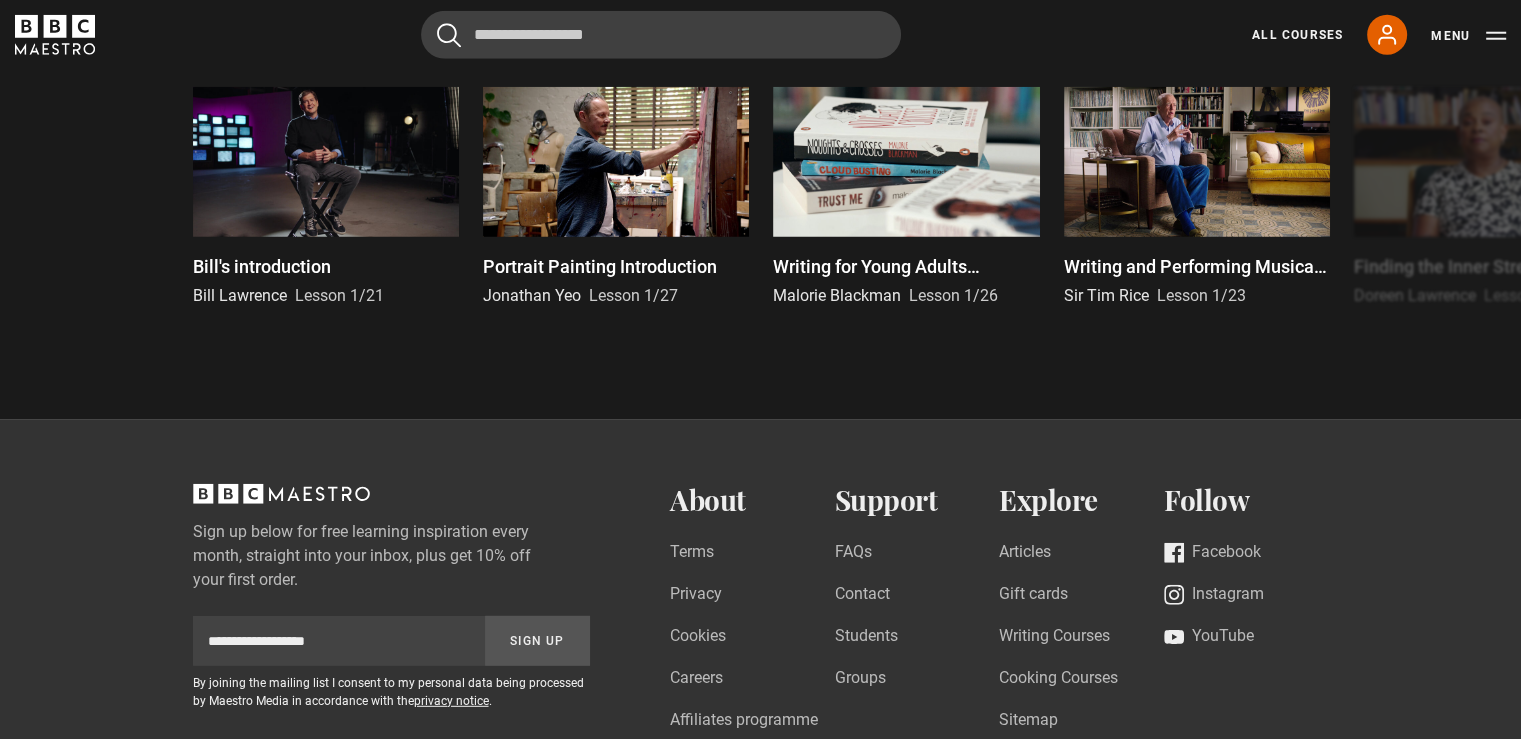 scroll, scrollTop: 5700, scrollLeft: 0, axis: vertical 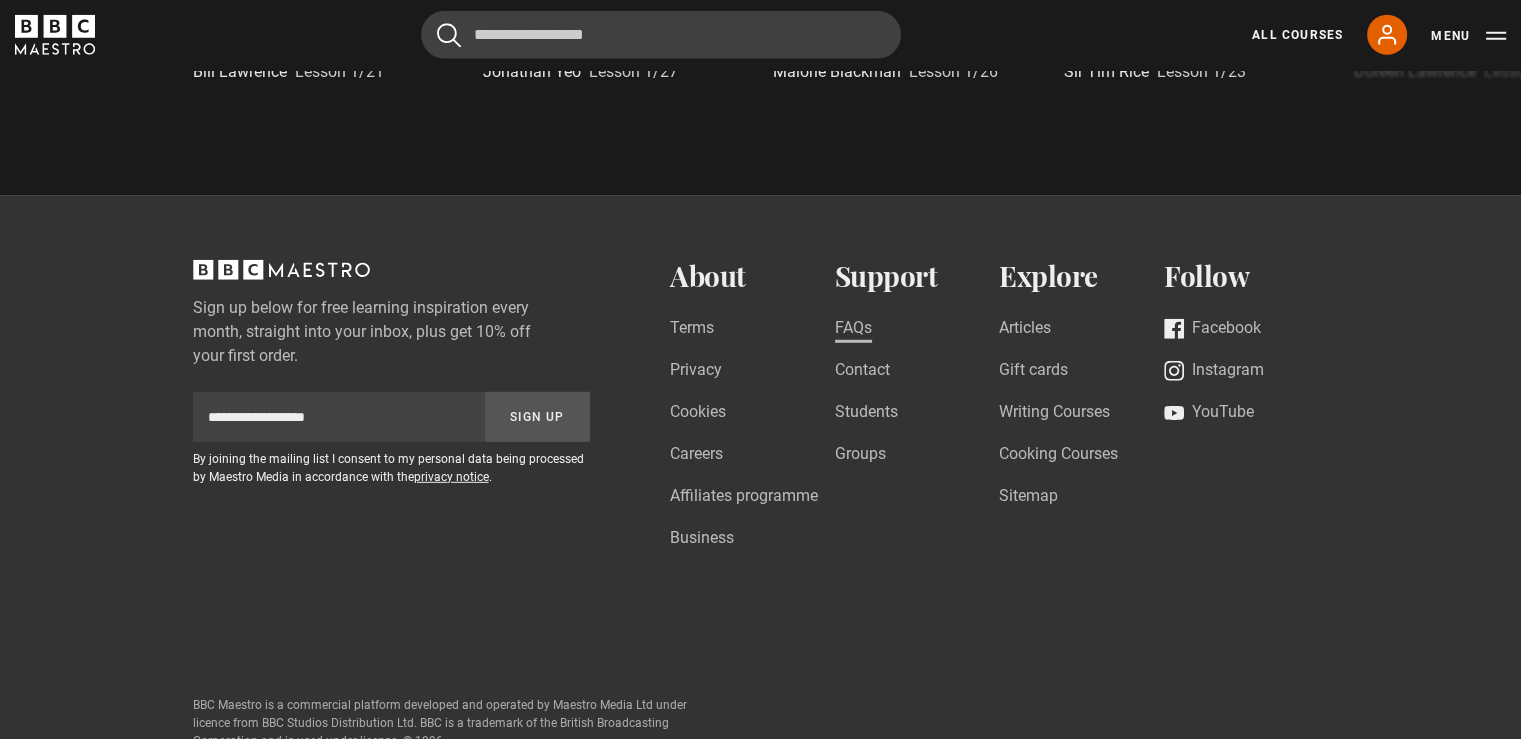 click on "FAQs" at bounding box center [853, 329] 